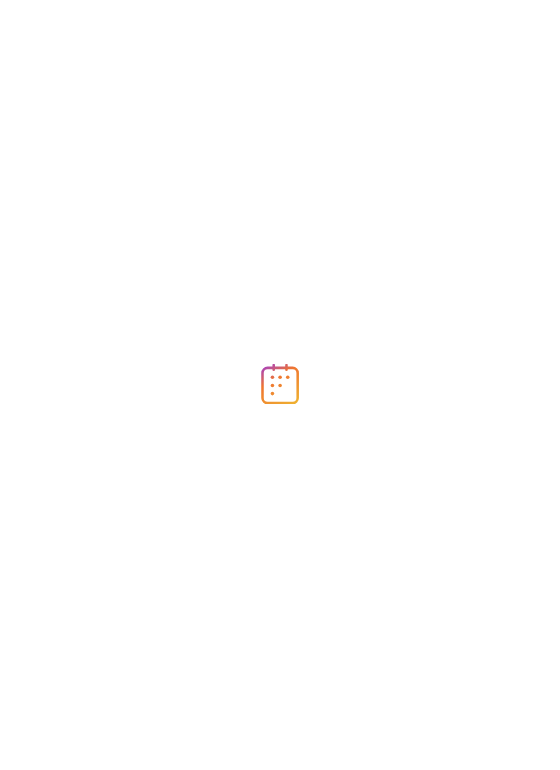 scroll, scrollTop: 0, scrollLeft: 0, axis: both 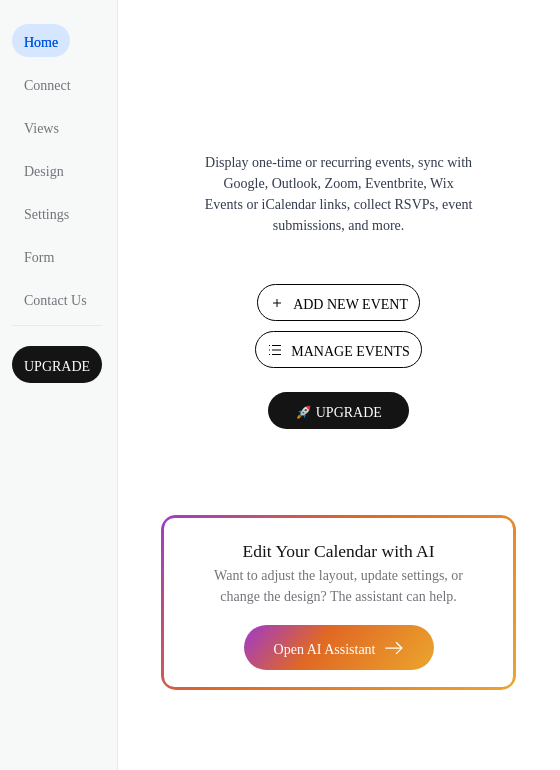 click on "Add New Event" at bounding box center (350, 304) 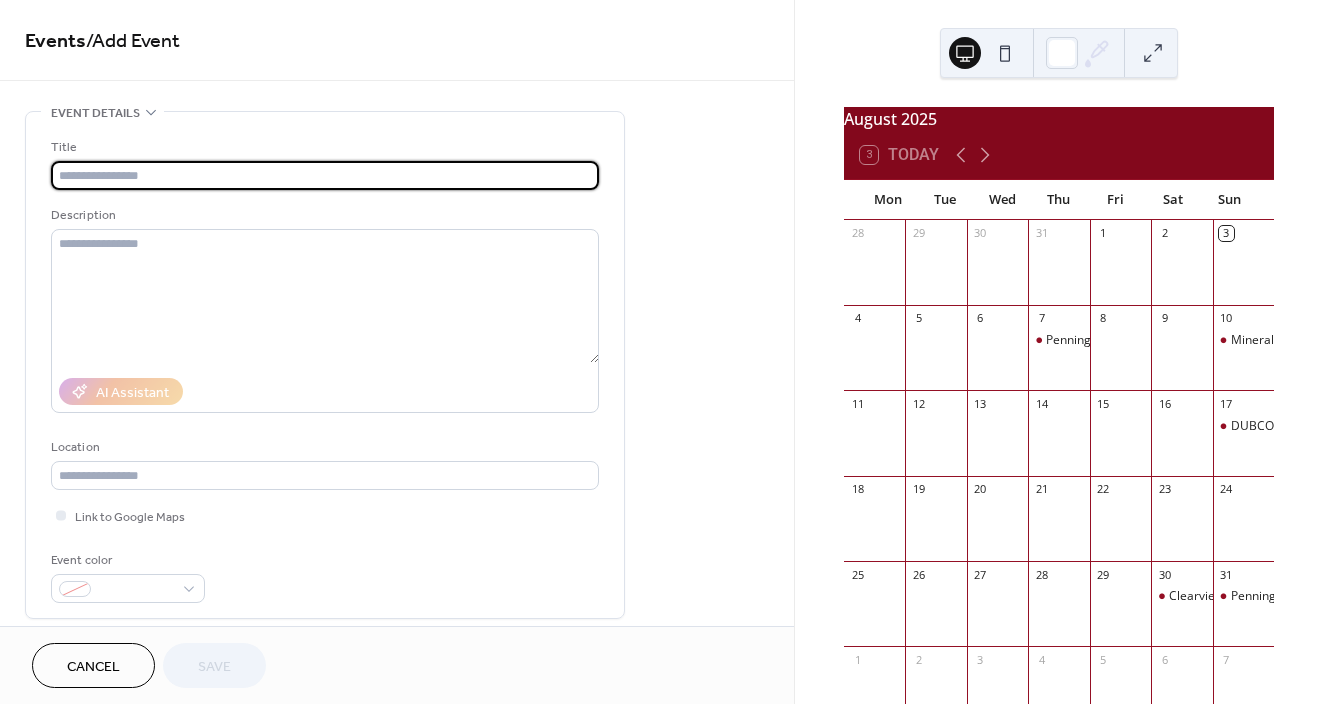scroll, scrollTop: 0, scrollLeft: 0, axis: both 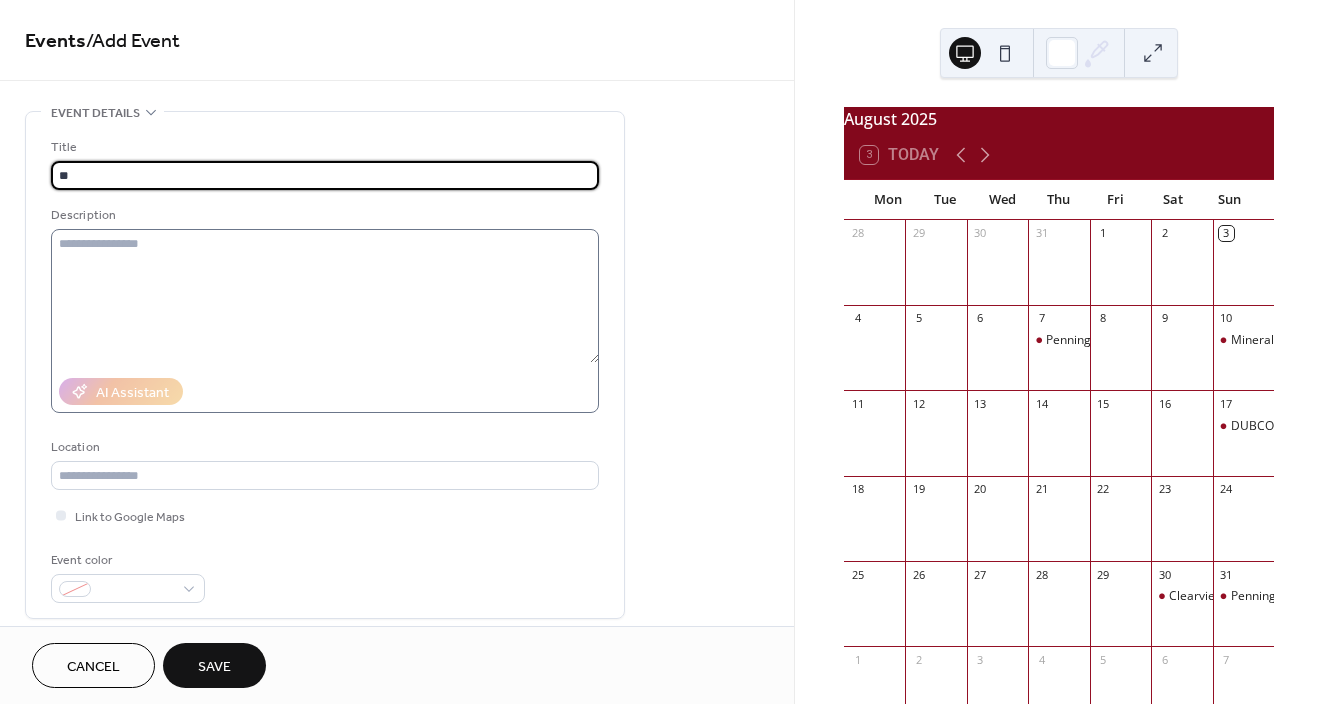 type on "*" 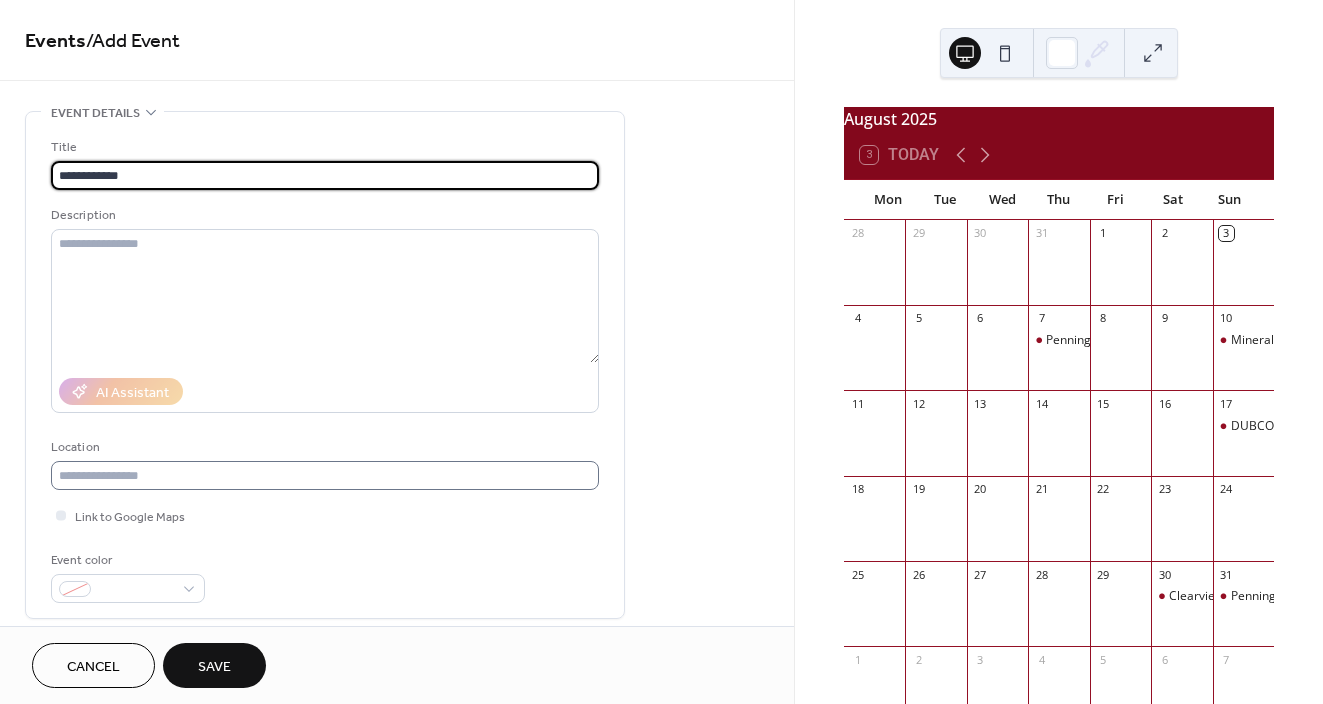 type on "**********" 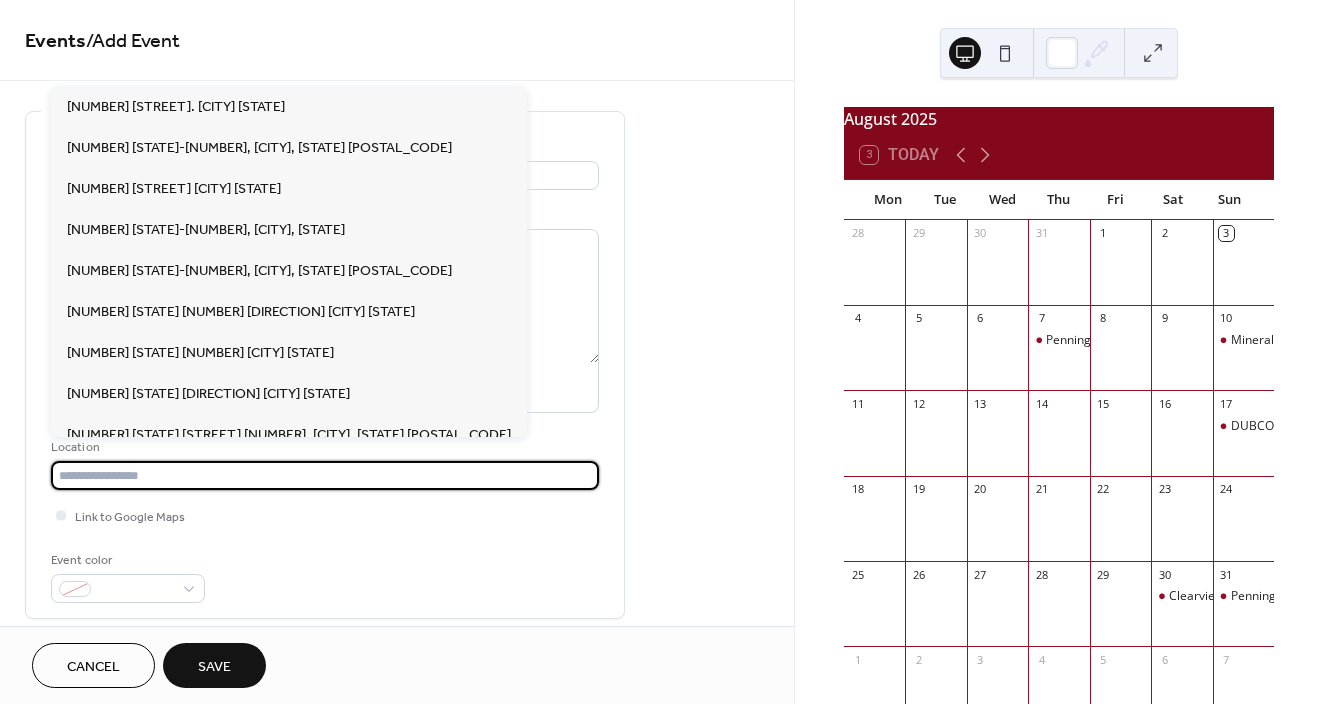 click at bounding box center [325, 475] 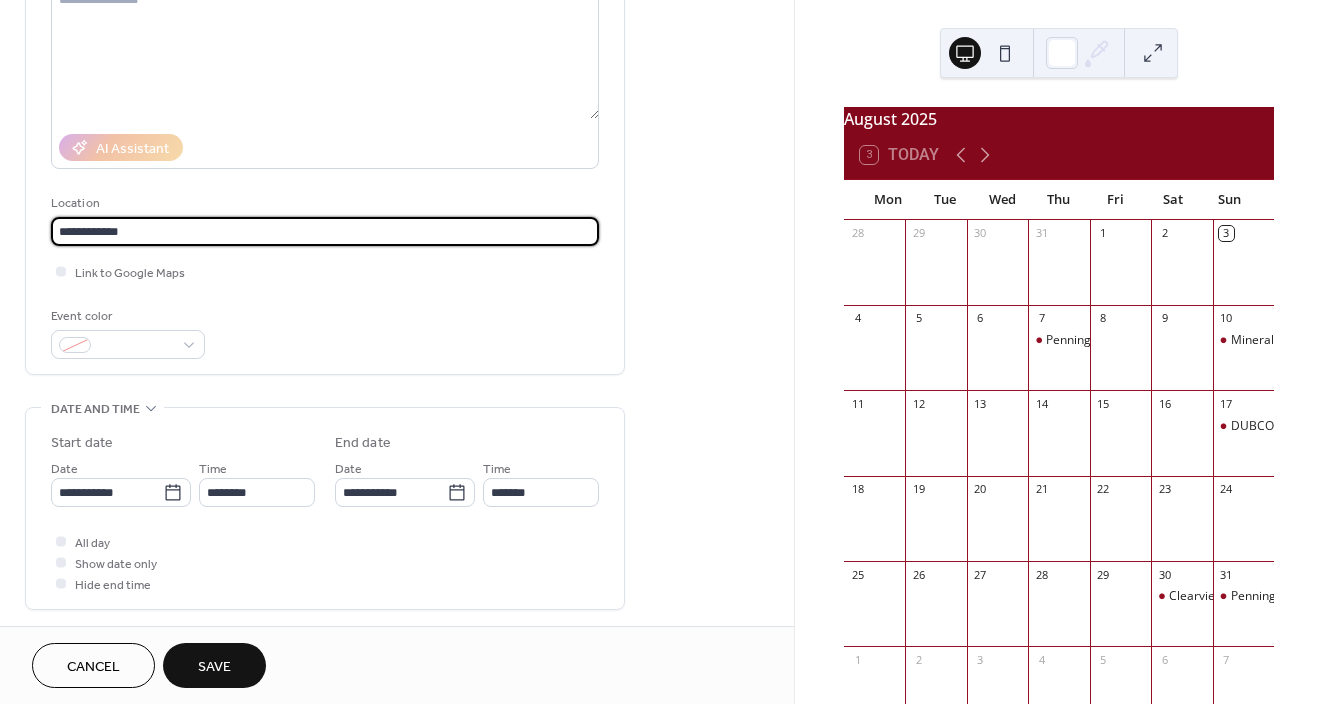 scroll, scrollTop: 246, scrollLeft: 0, axis: vertical 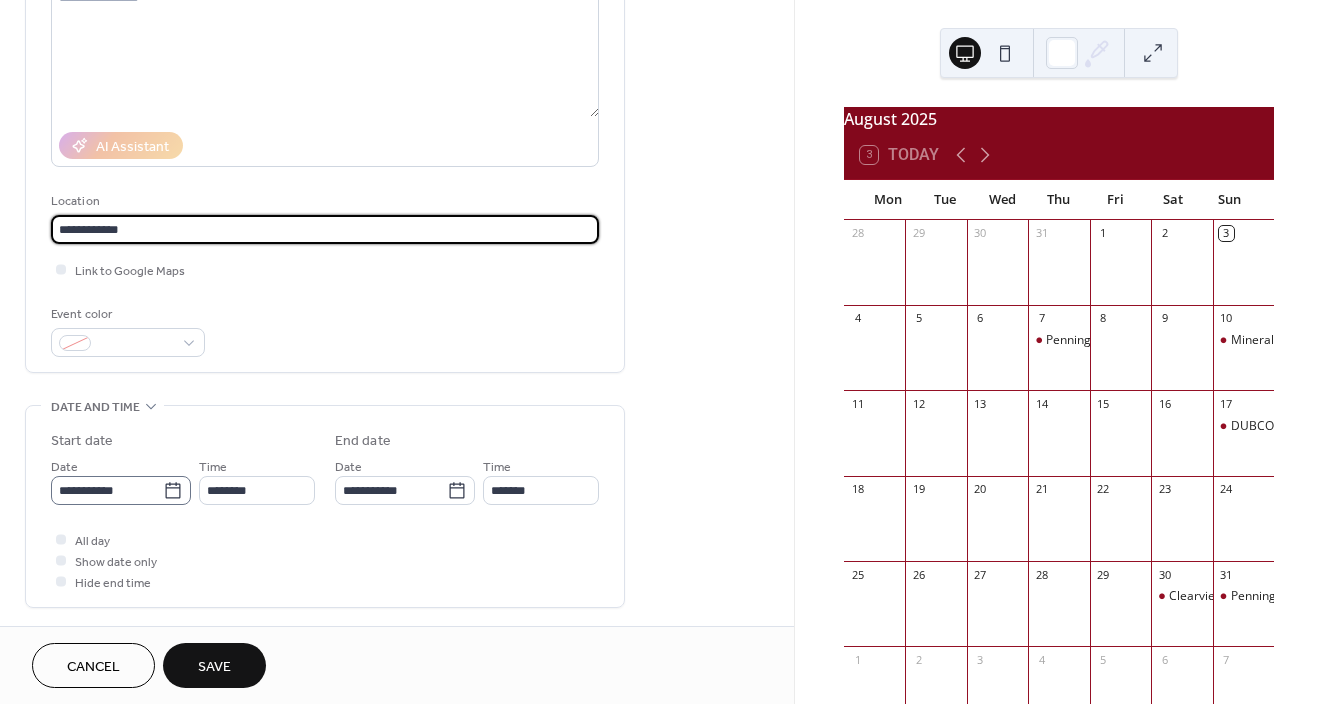 type on "**********" 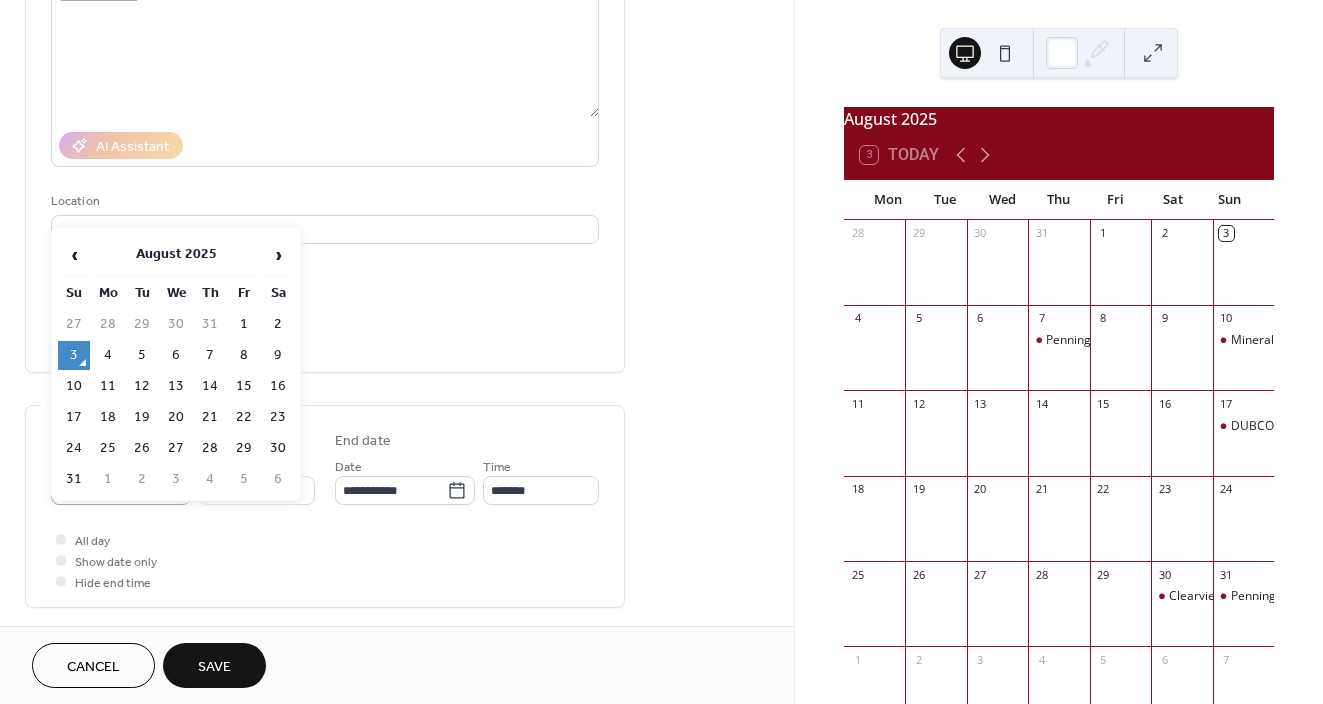 click 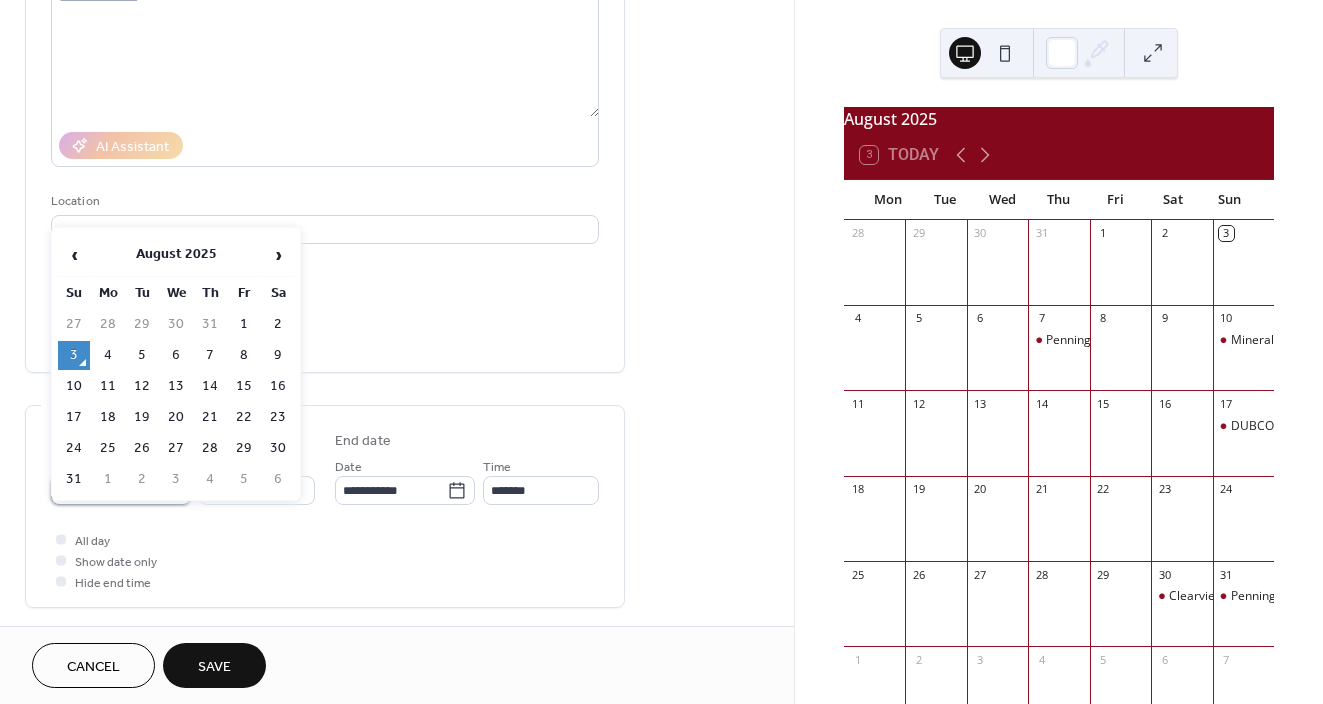click on "**********" at bounding box center [107, 490] 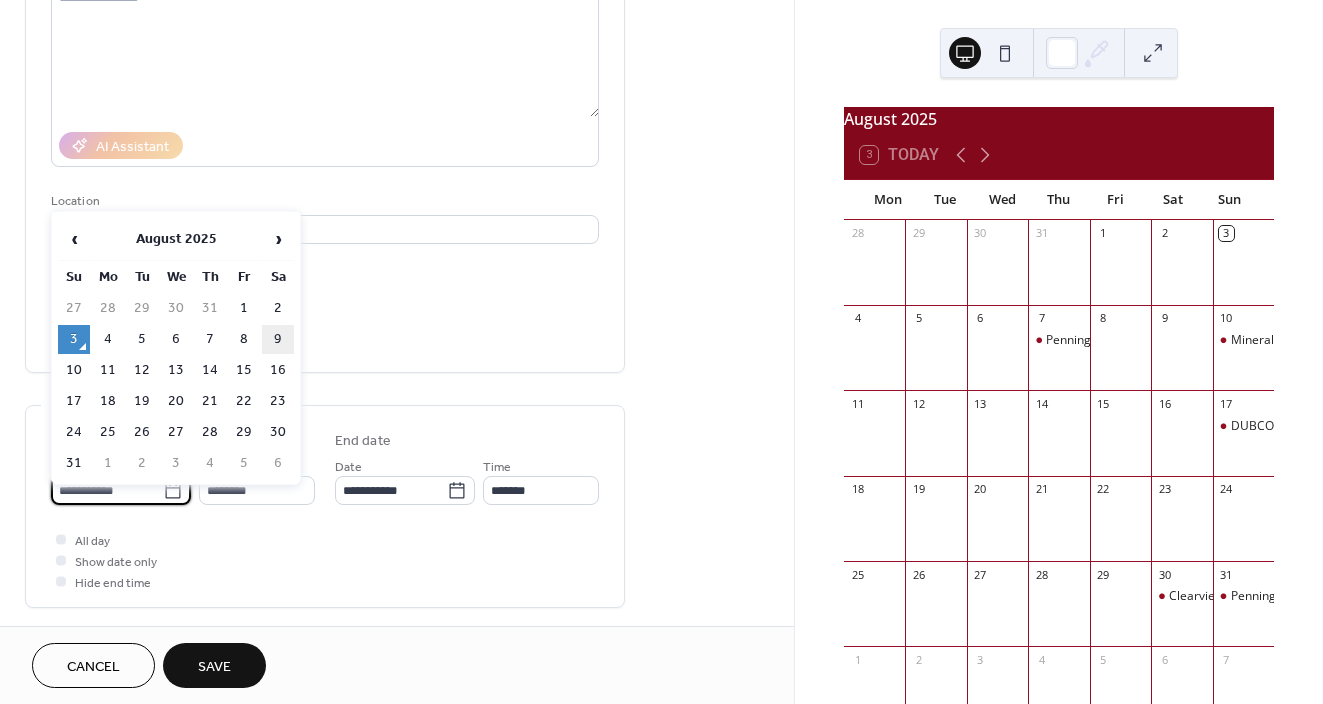 click on "9" at bounding box center [278, 339] 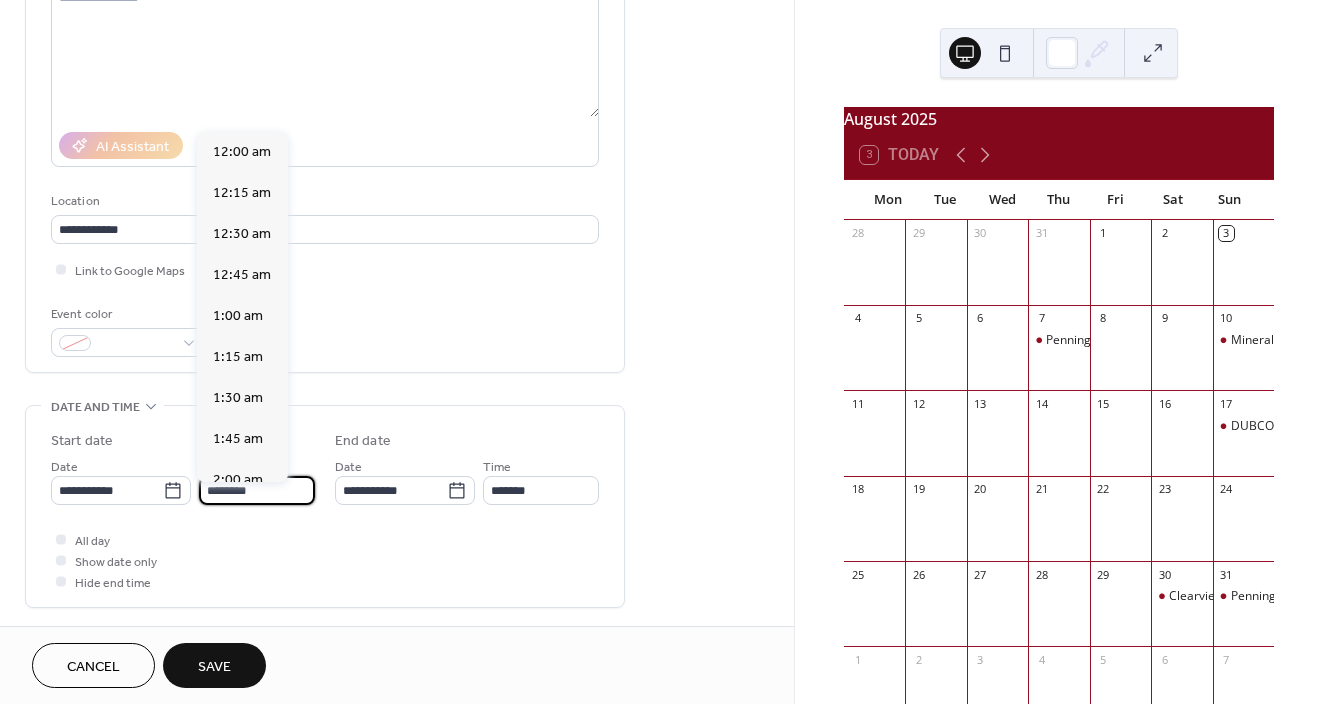 click on "********" at bounding box center (257, 490) 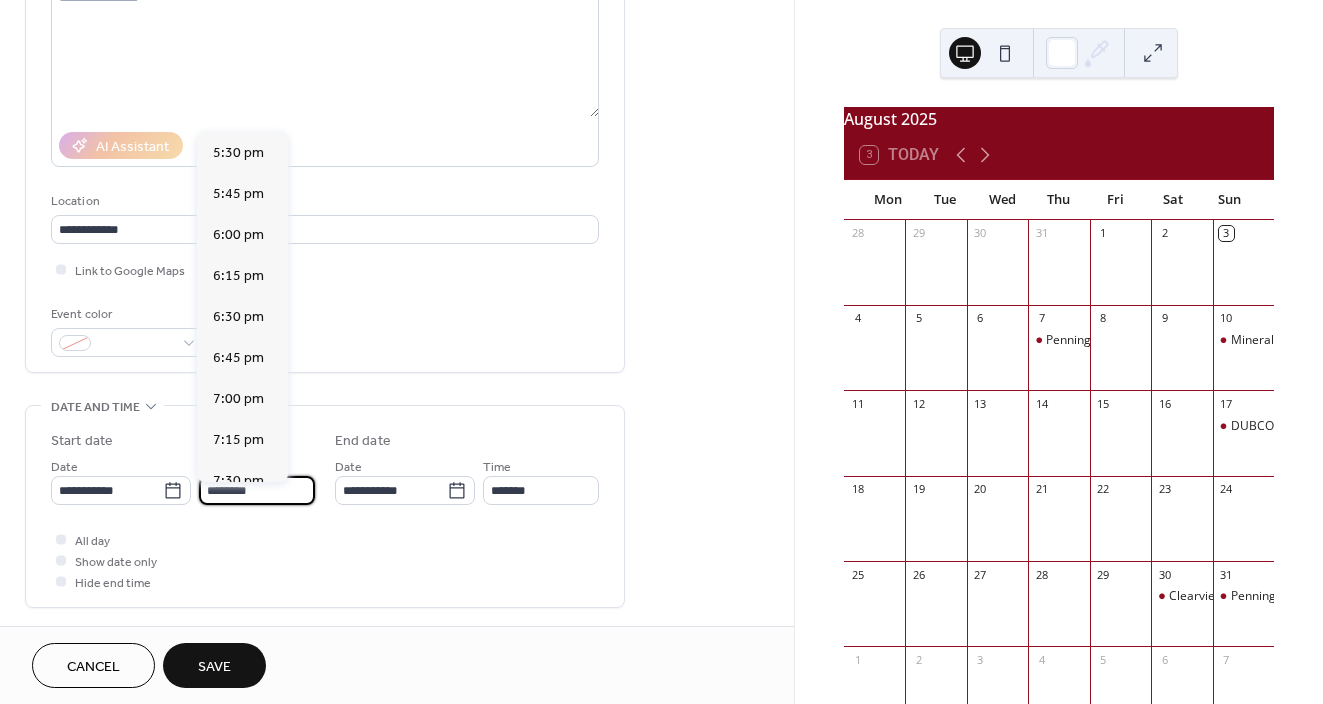 scroll, scrollTop: 2868, scrollLeft: 0, axis: vertical 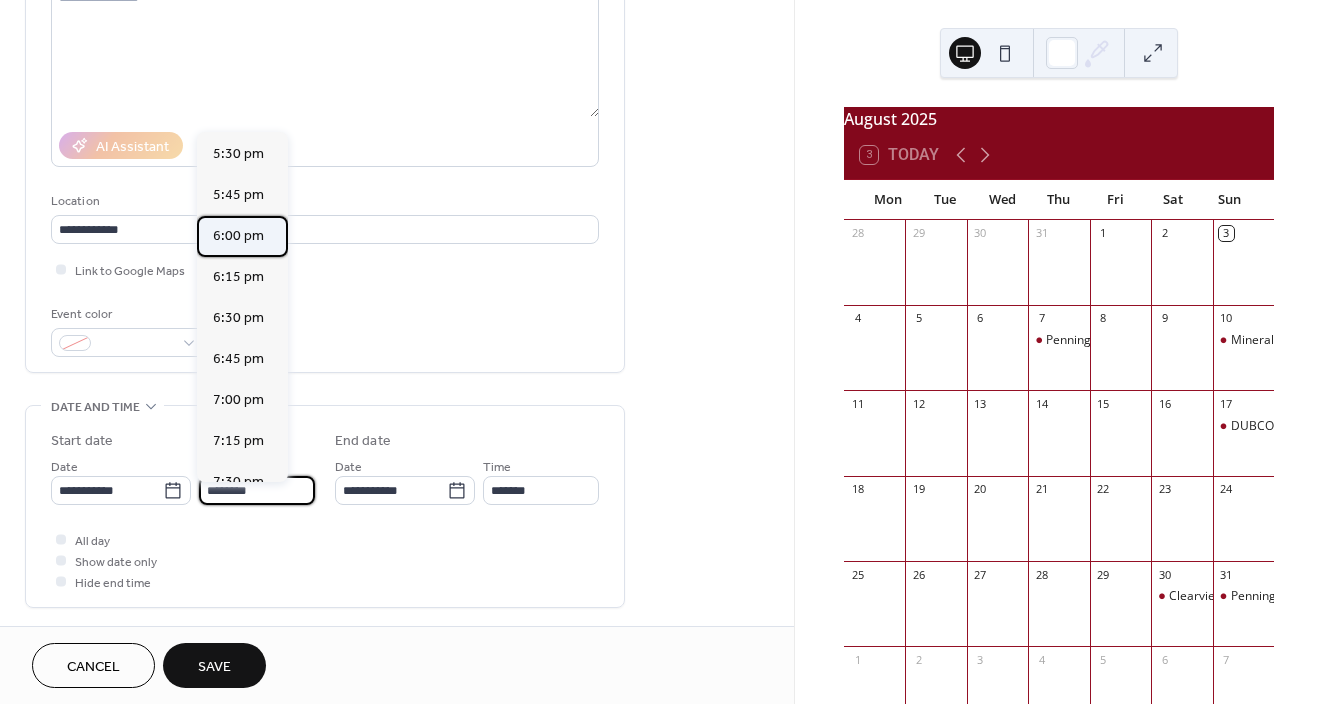 click on "6:00 pm" at bounding box center (238, 235) 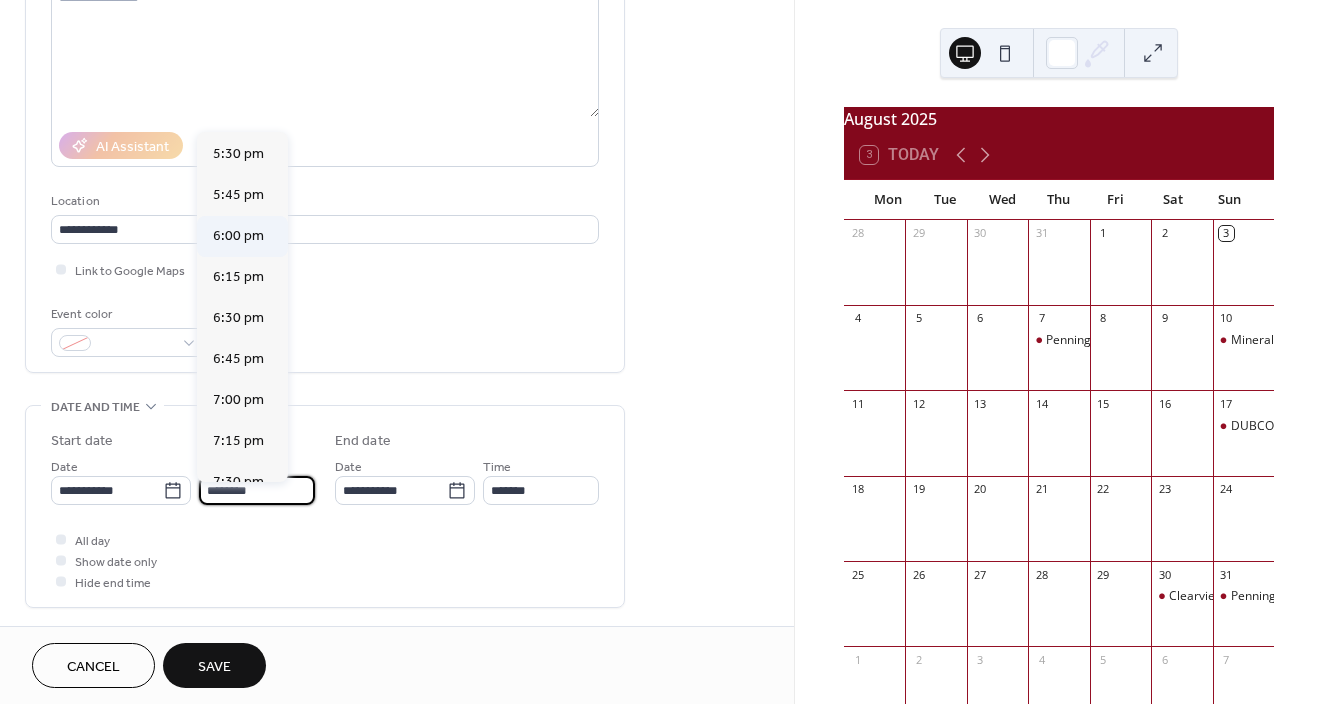 type on "*******" 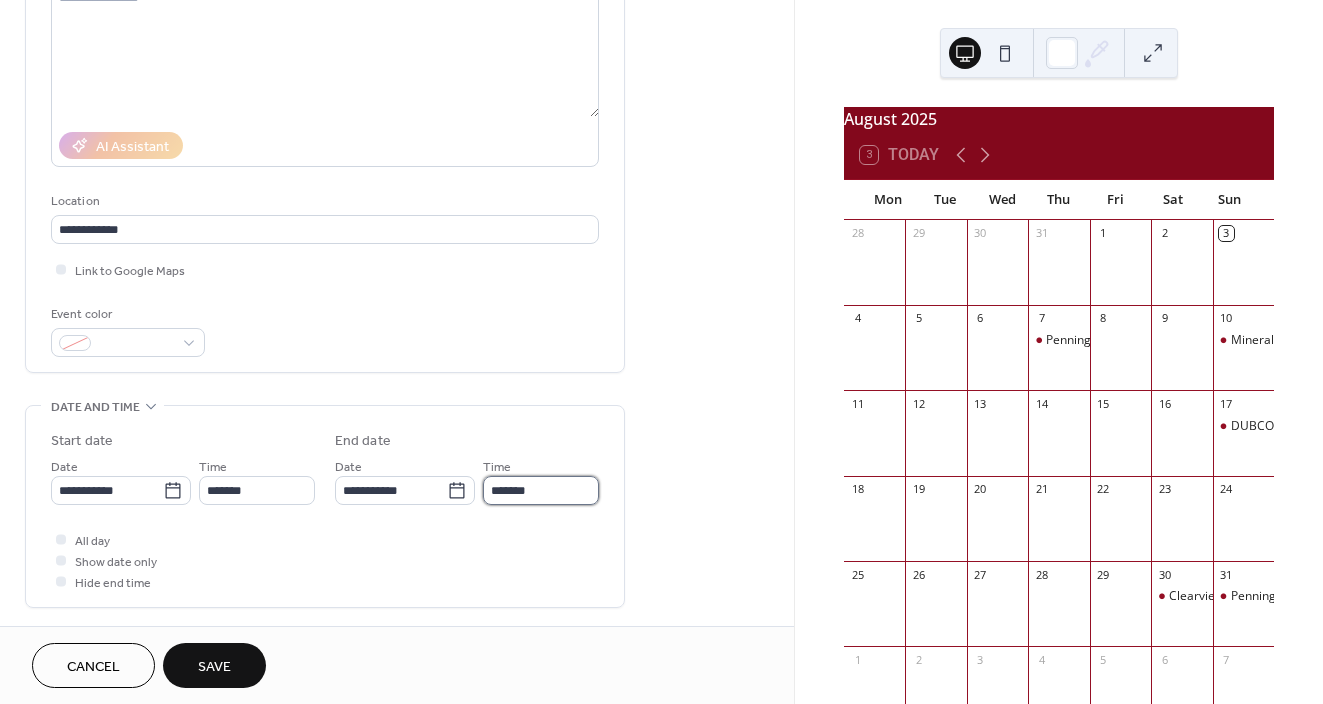 click on "*******" at bounding box center [541, 490] 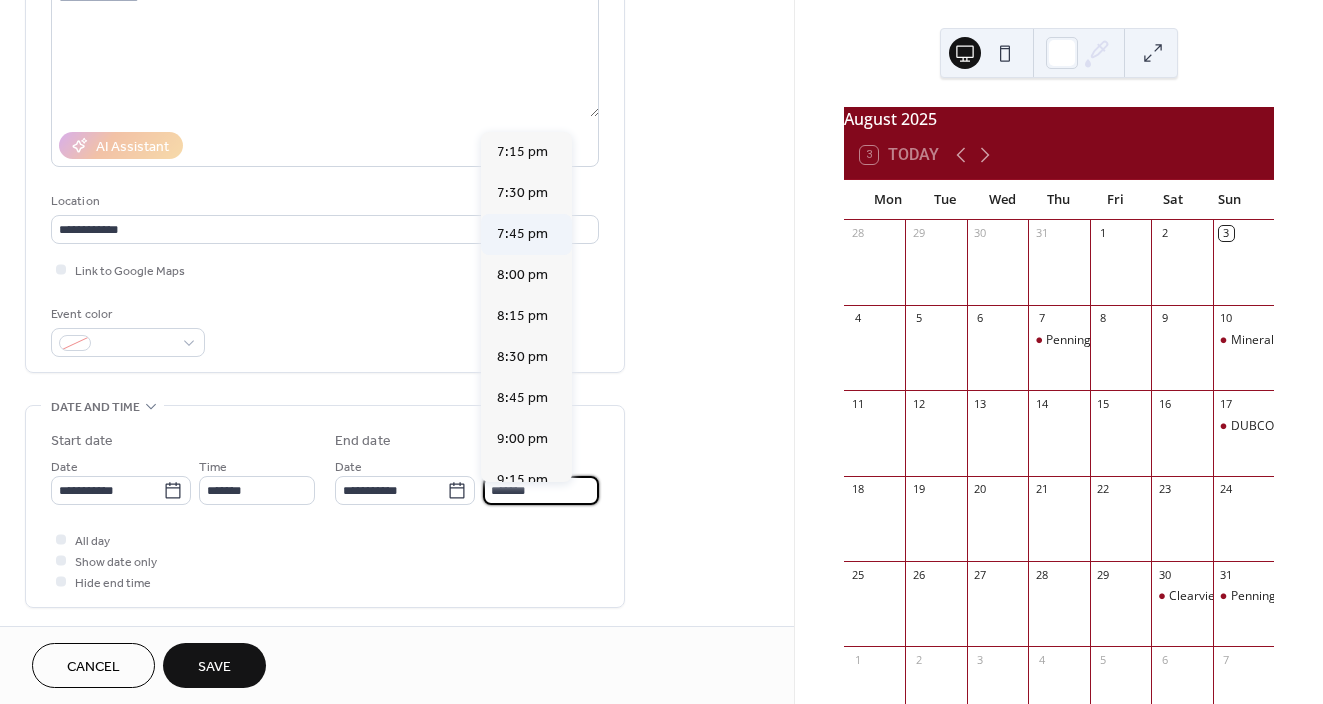 scroll, scrollTop: 166, scrollLeft: 0, axis: vertical 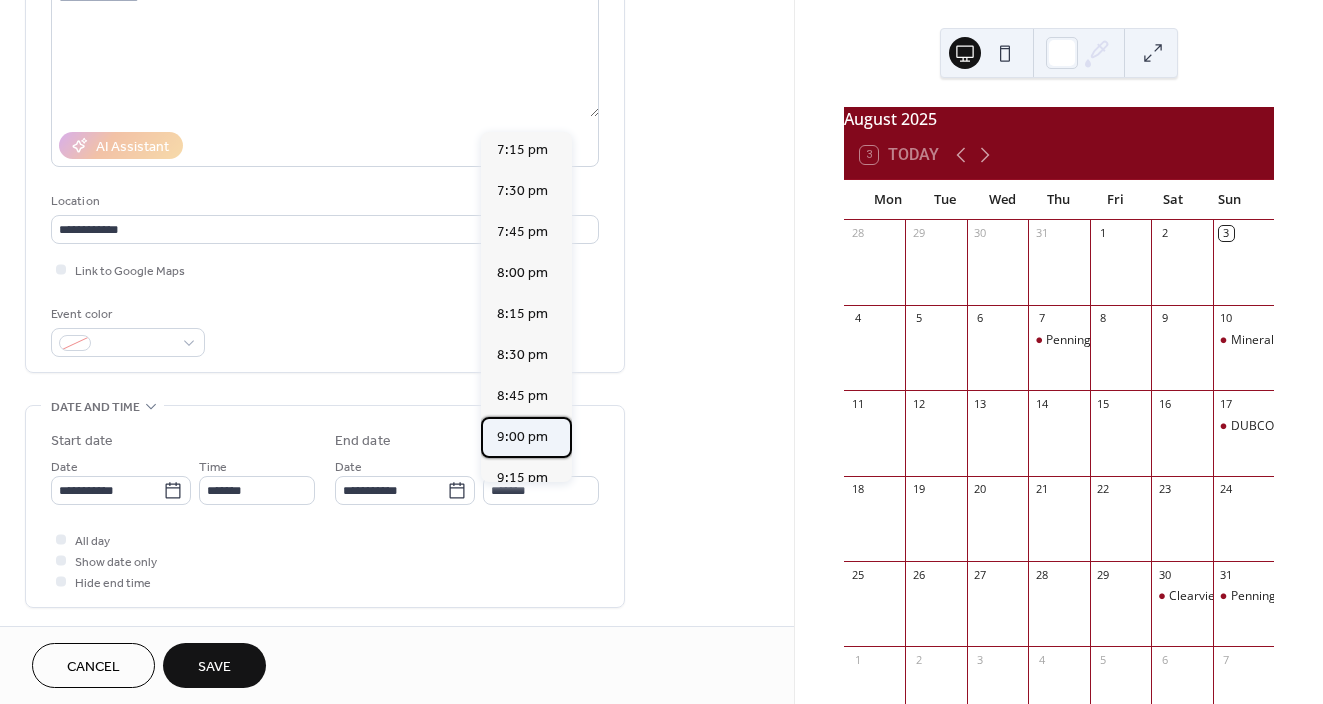 click on "9:00 pm" at bounding box center [522, 436] 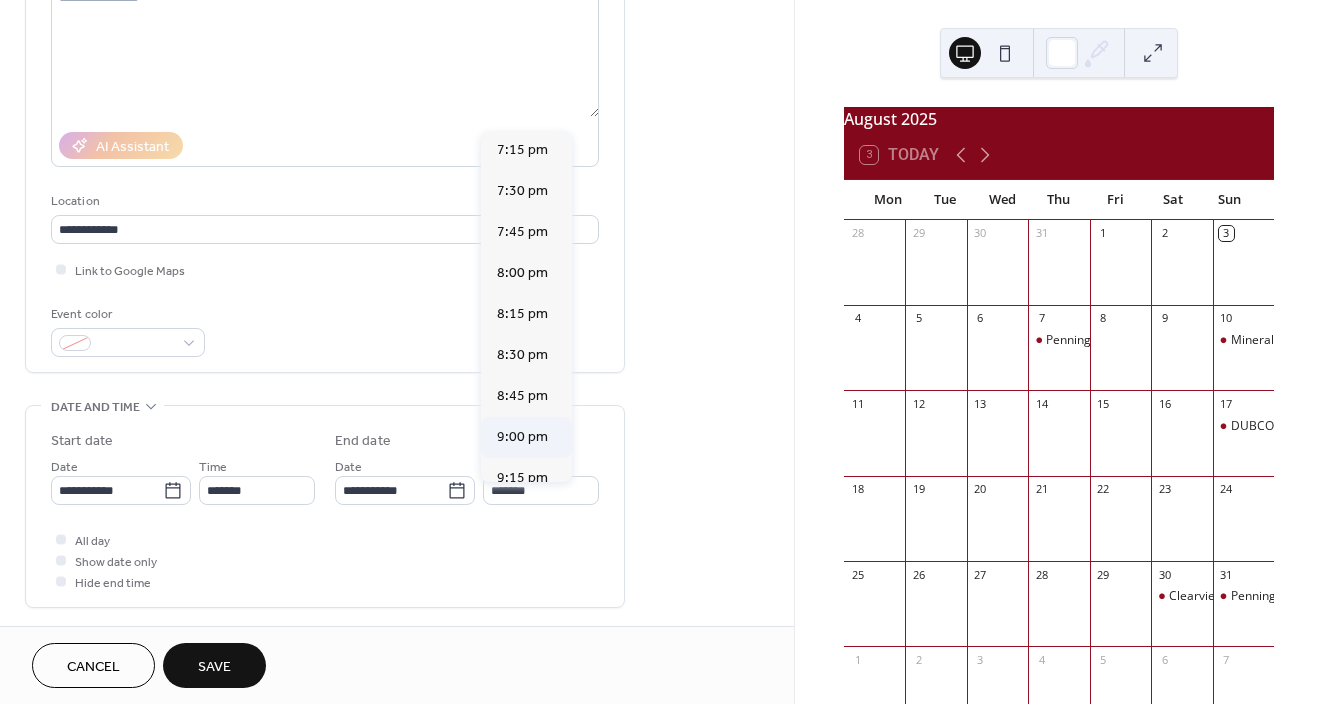 type on "*******" 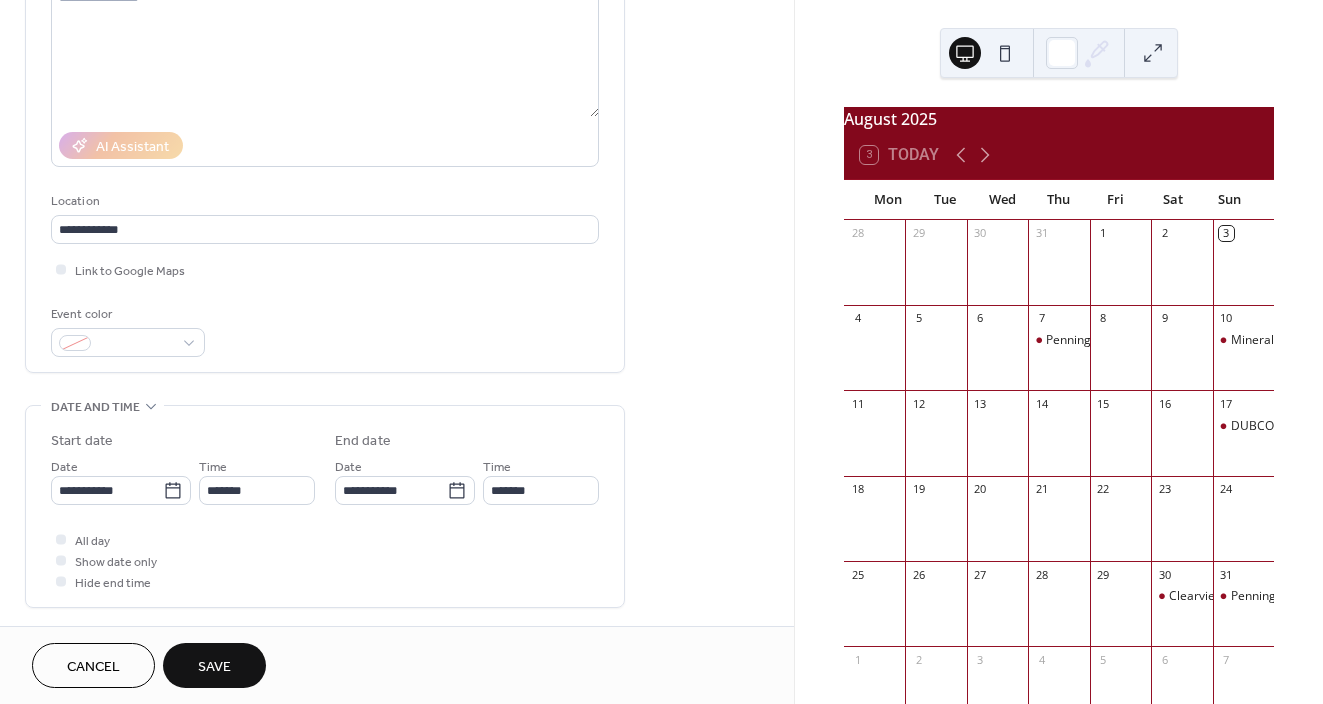 click on "Save" at bounding box center (214, 667) 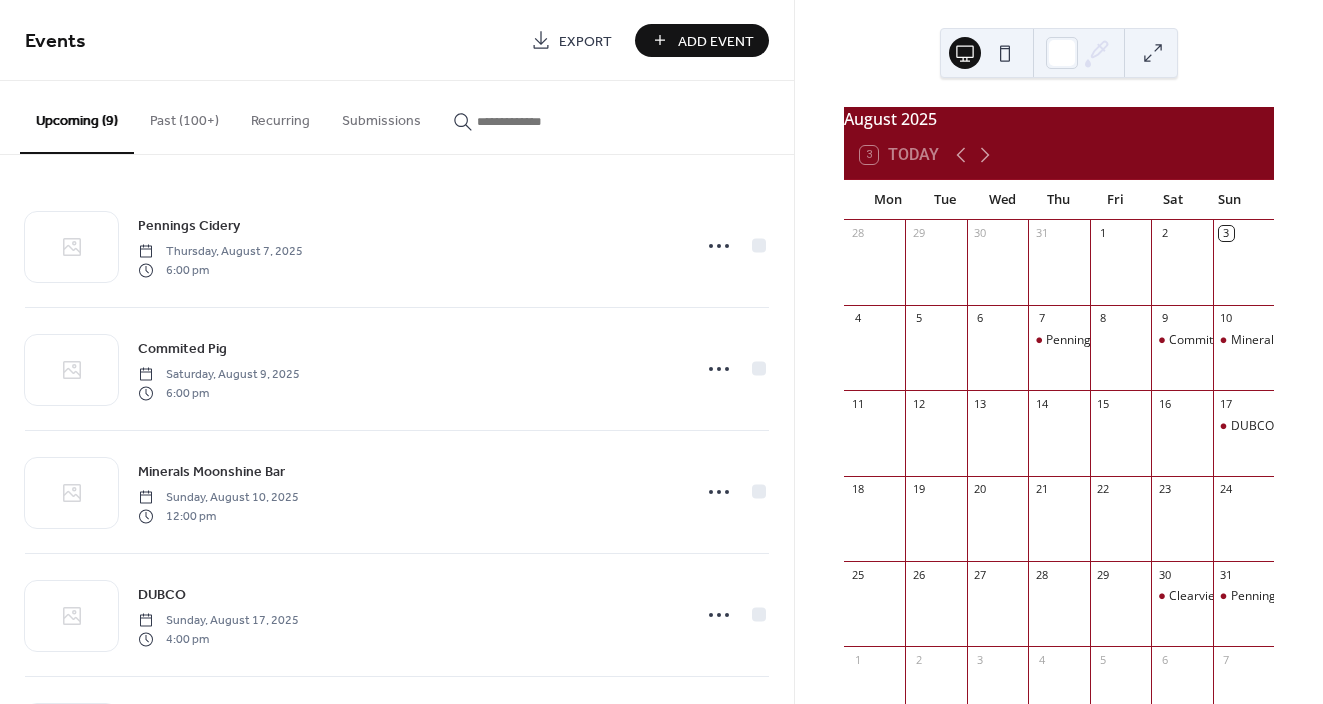 click on "Add Event" at bounding box center (716, 41) 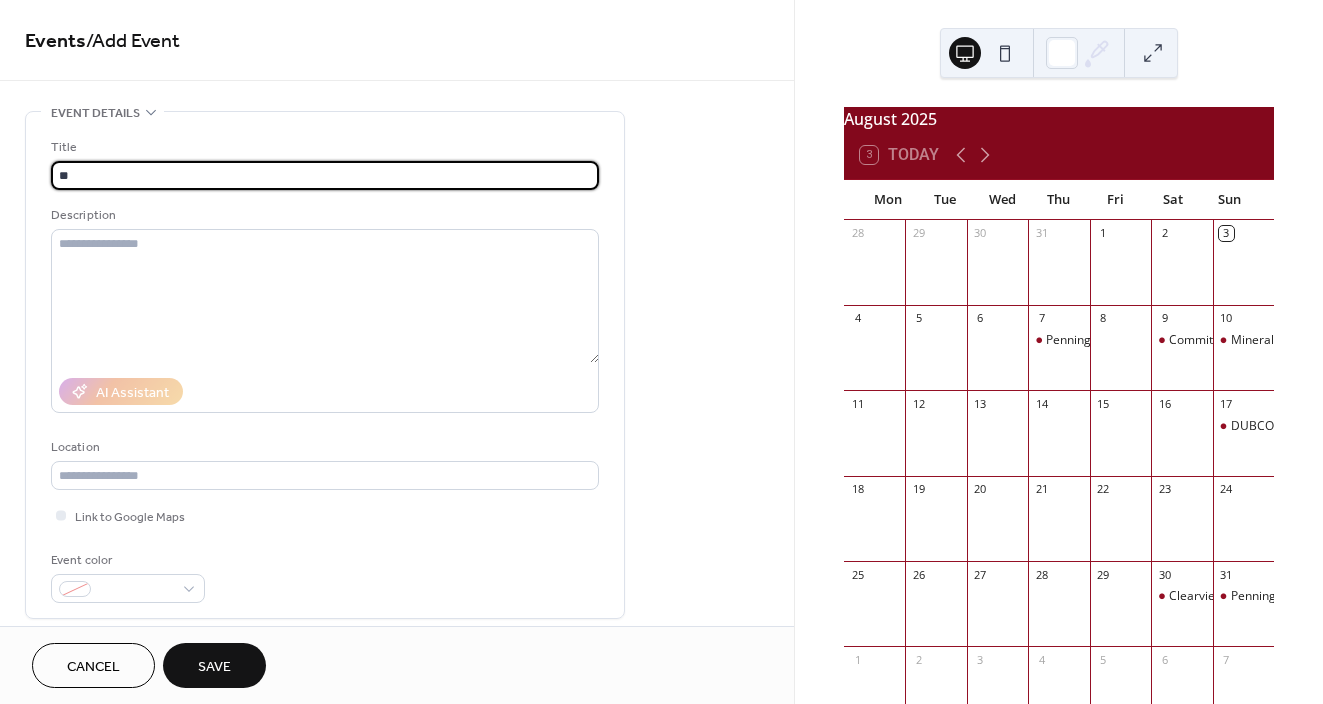 type on "*" 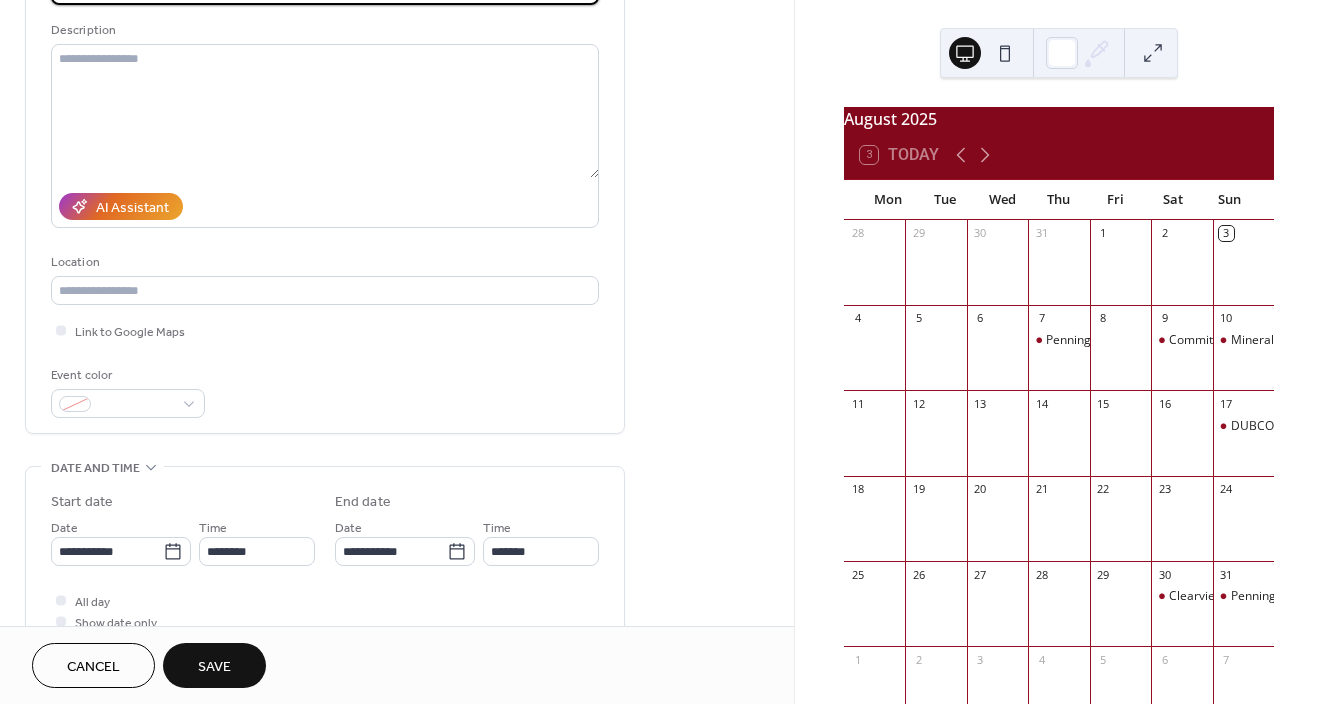 scroll, scrollTop: 199, scrollLeft: 0, axis: vertical 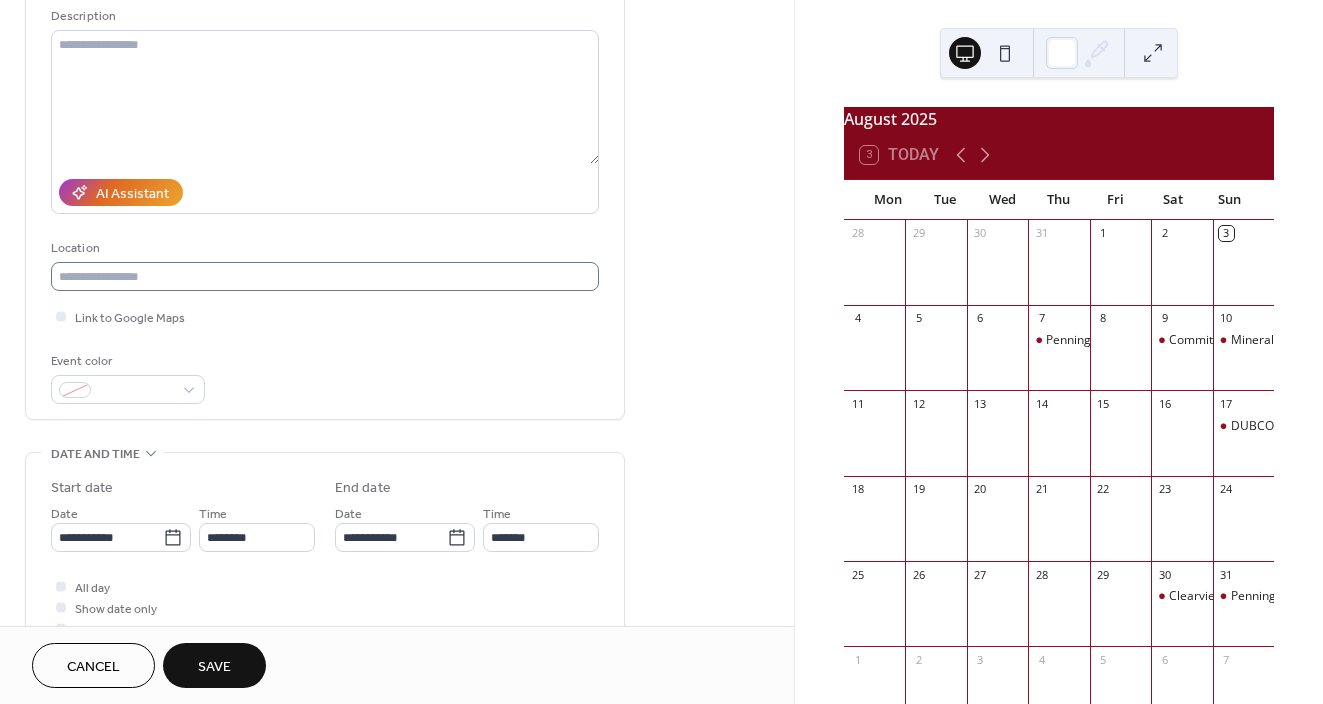 type on "**********" 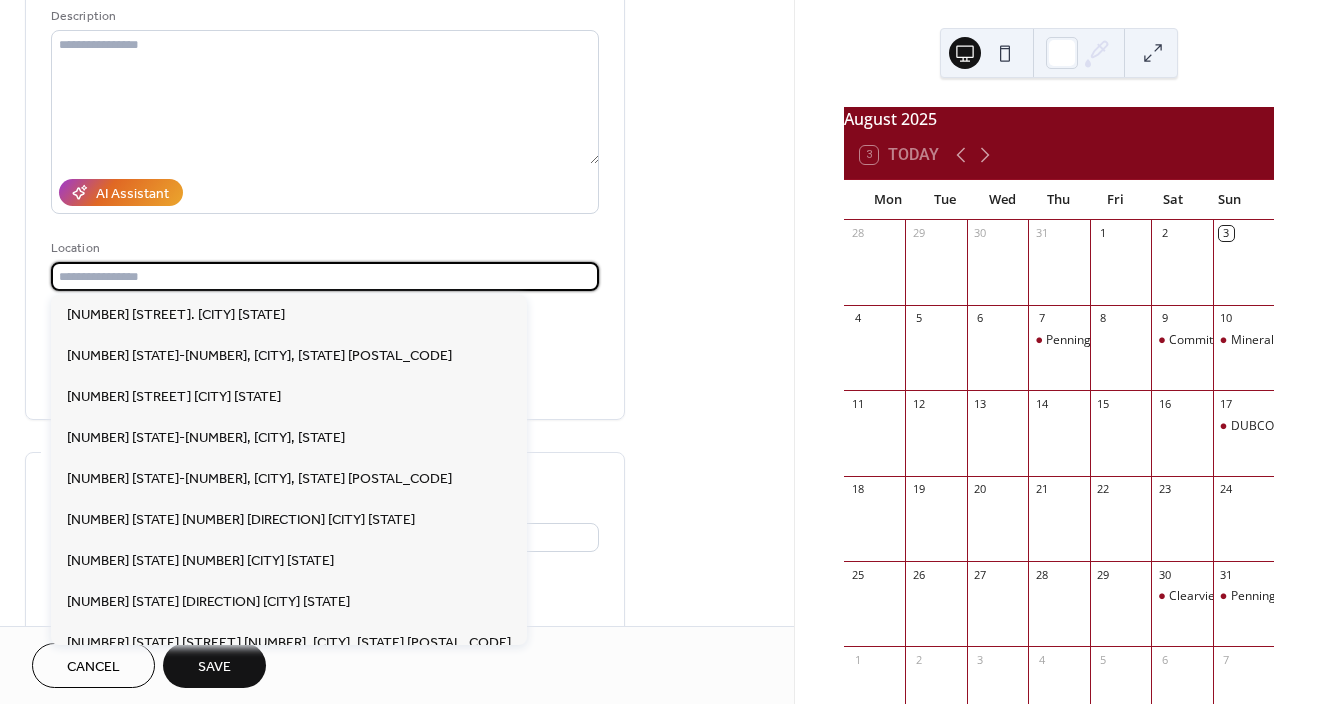 click at bounding box center (325, 276) 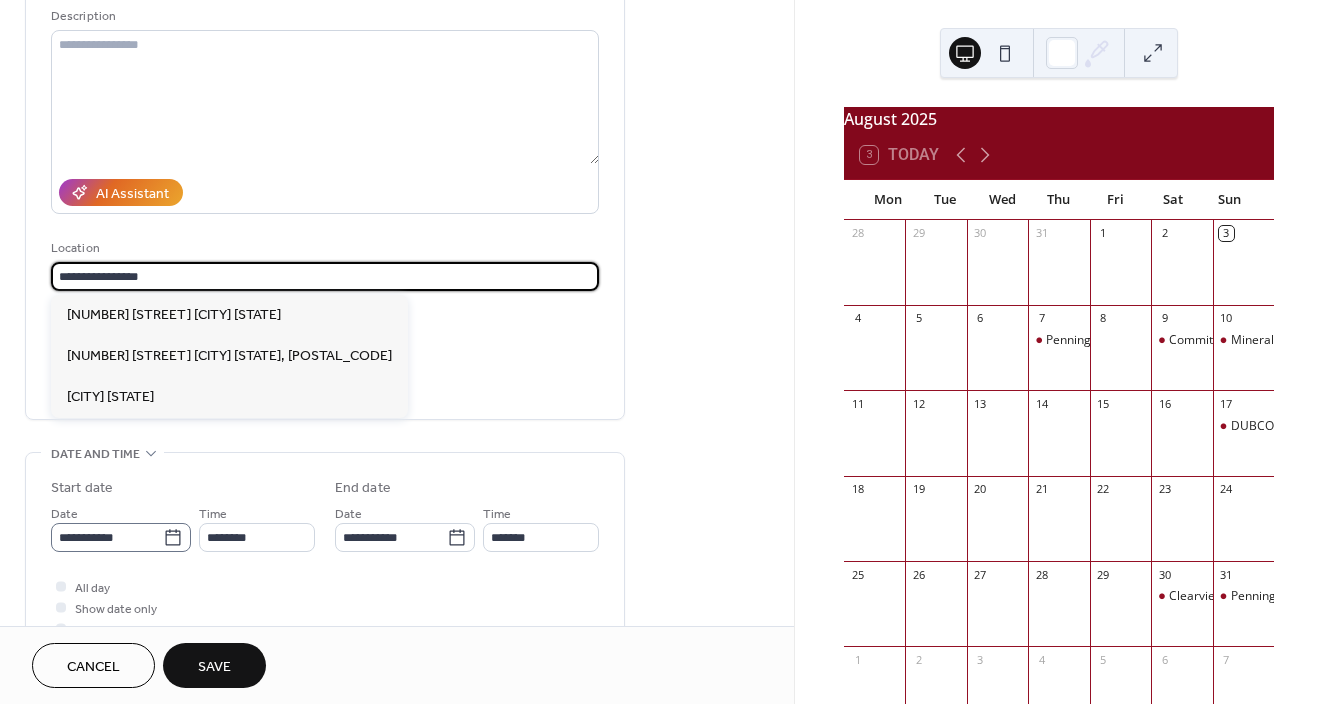 type on "**********" 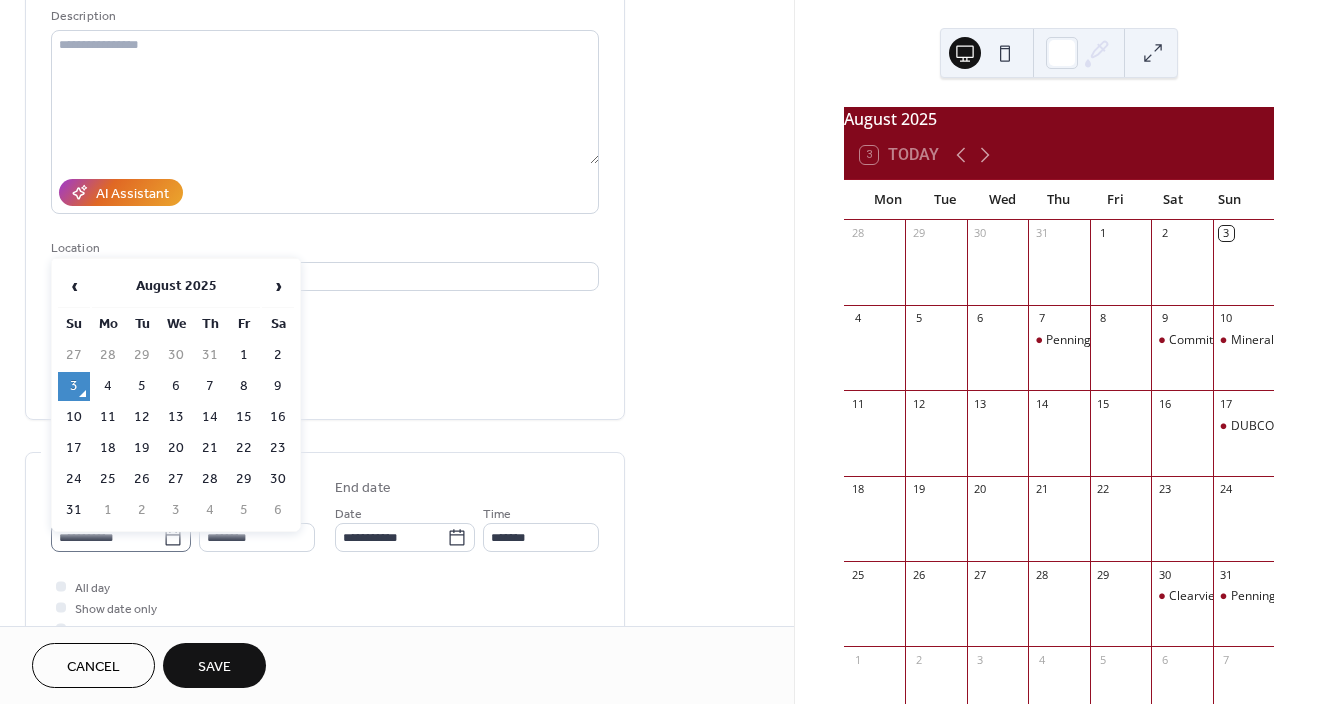 click 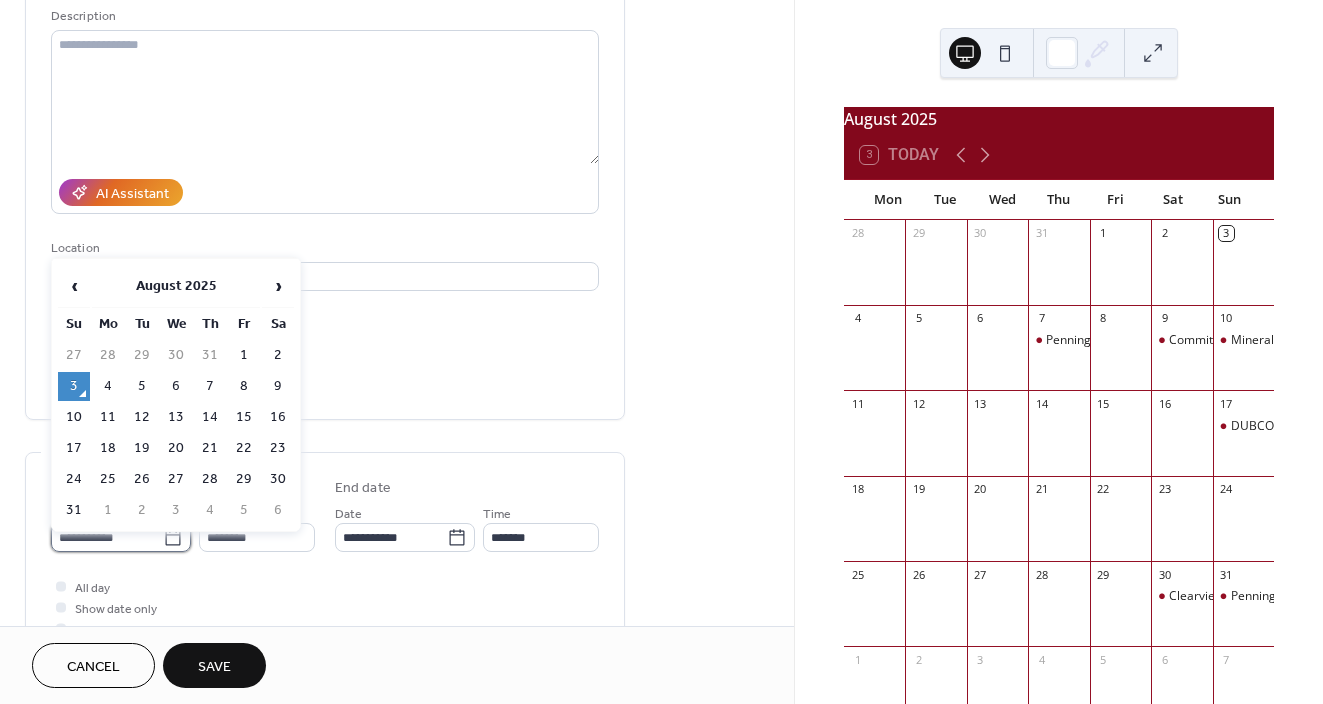 click on "**********" at bounding box center (107, 537) 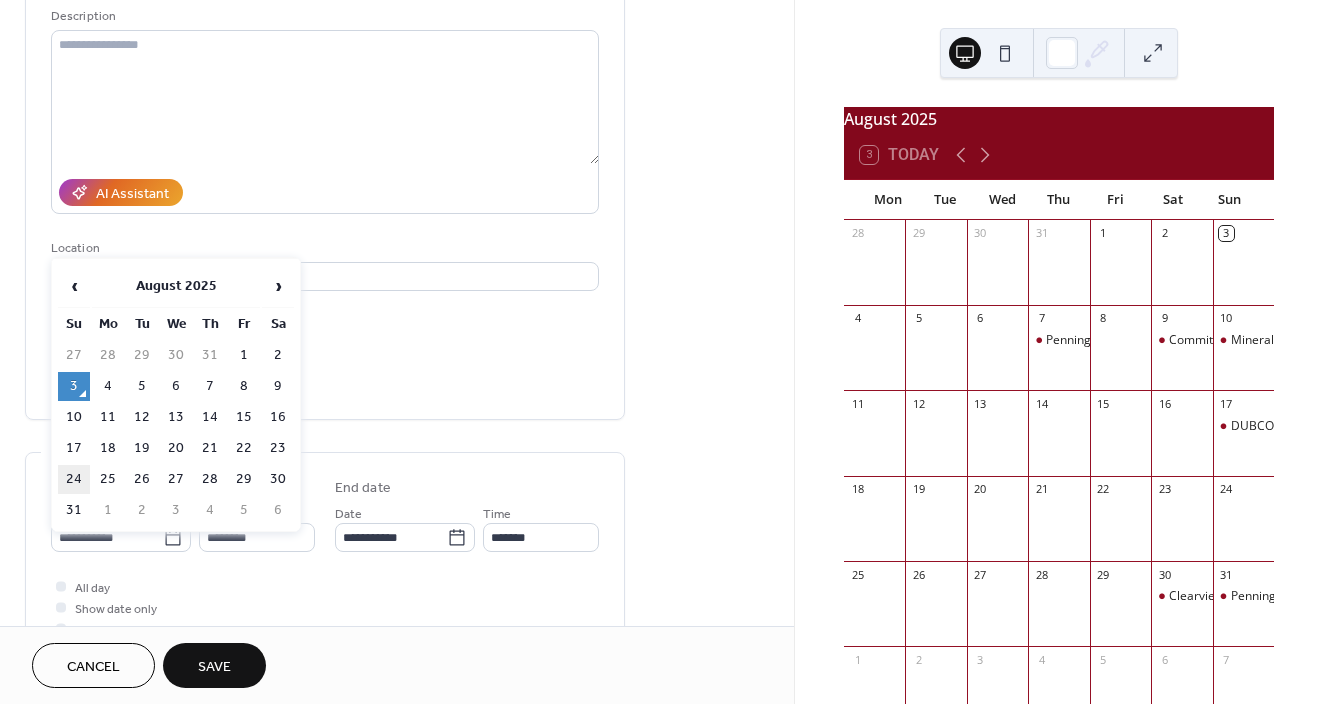 click on "24" at bounding box center (74, 479) 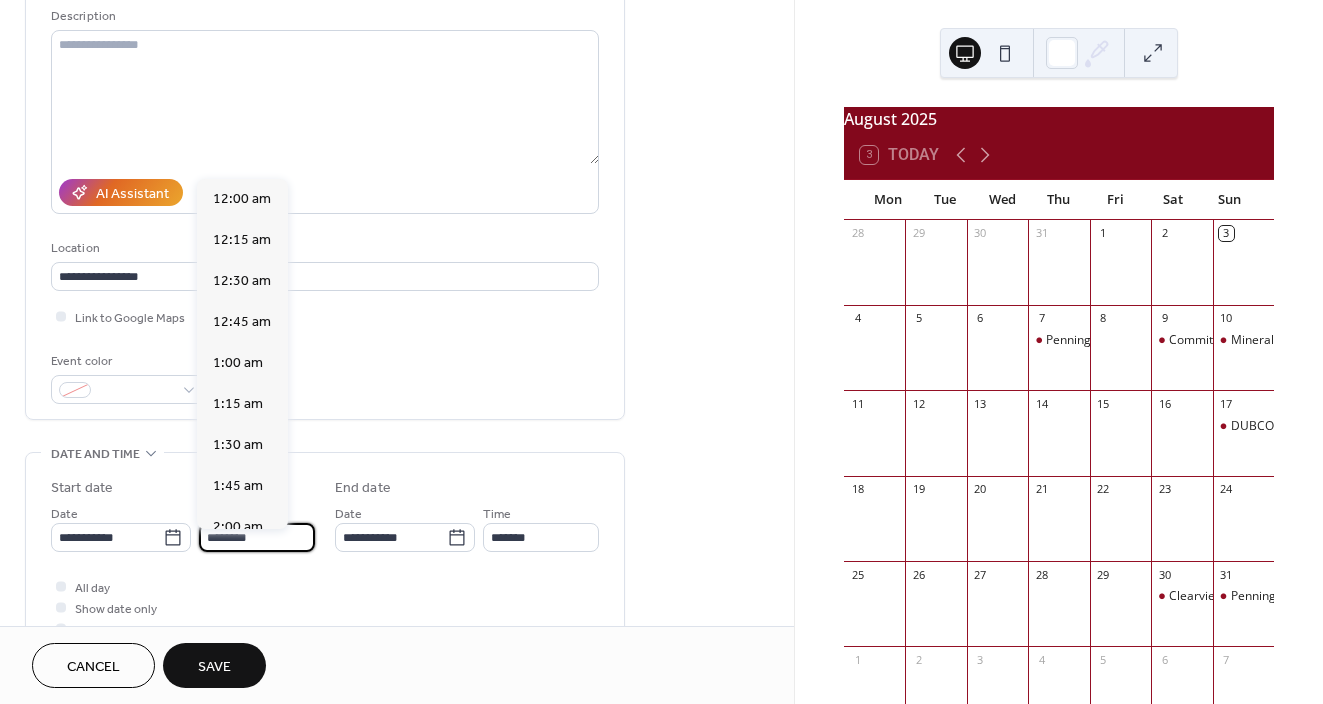 click on "********" at bounding box center [257, 537] 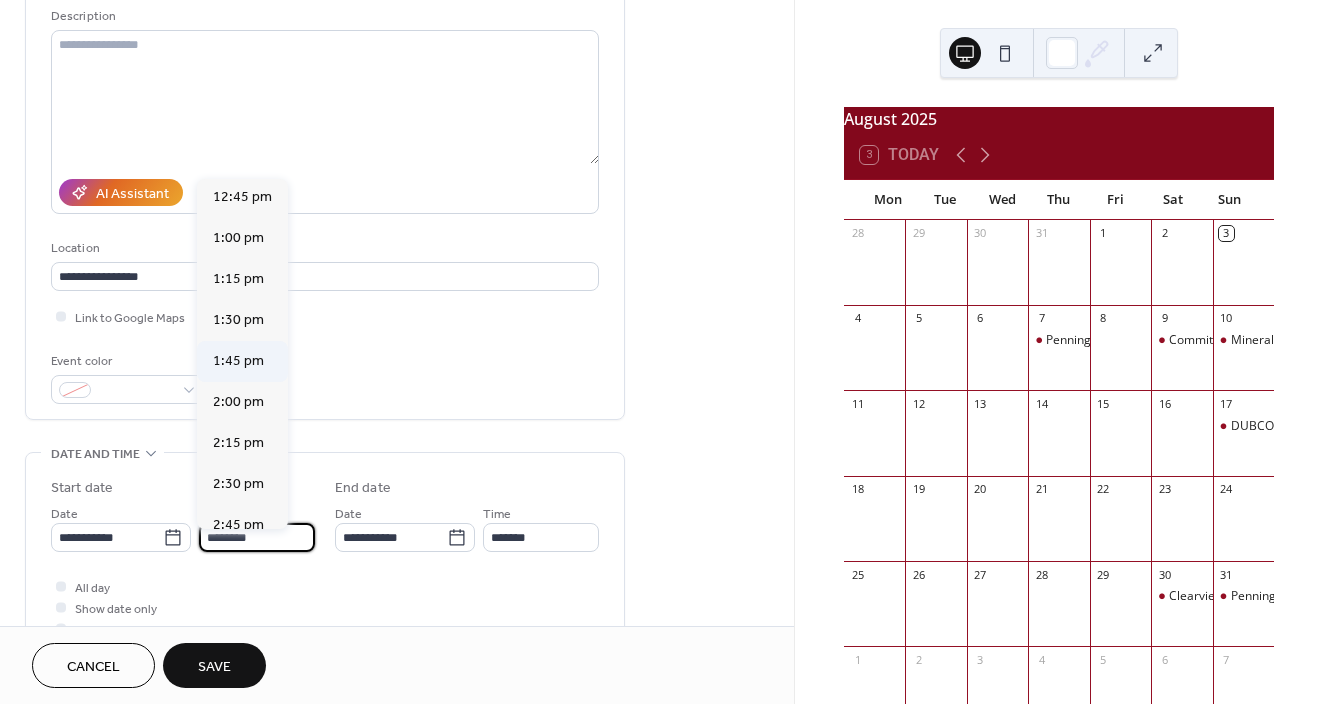 scroll, scrollTop: 2104, scrollLeft: 0, axis: vertical 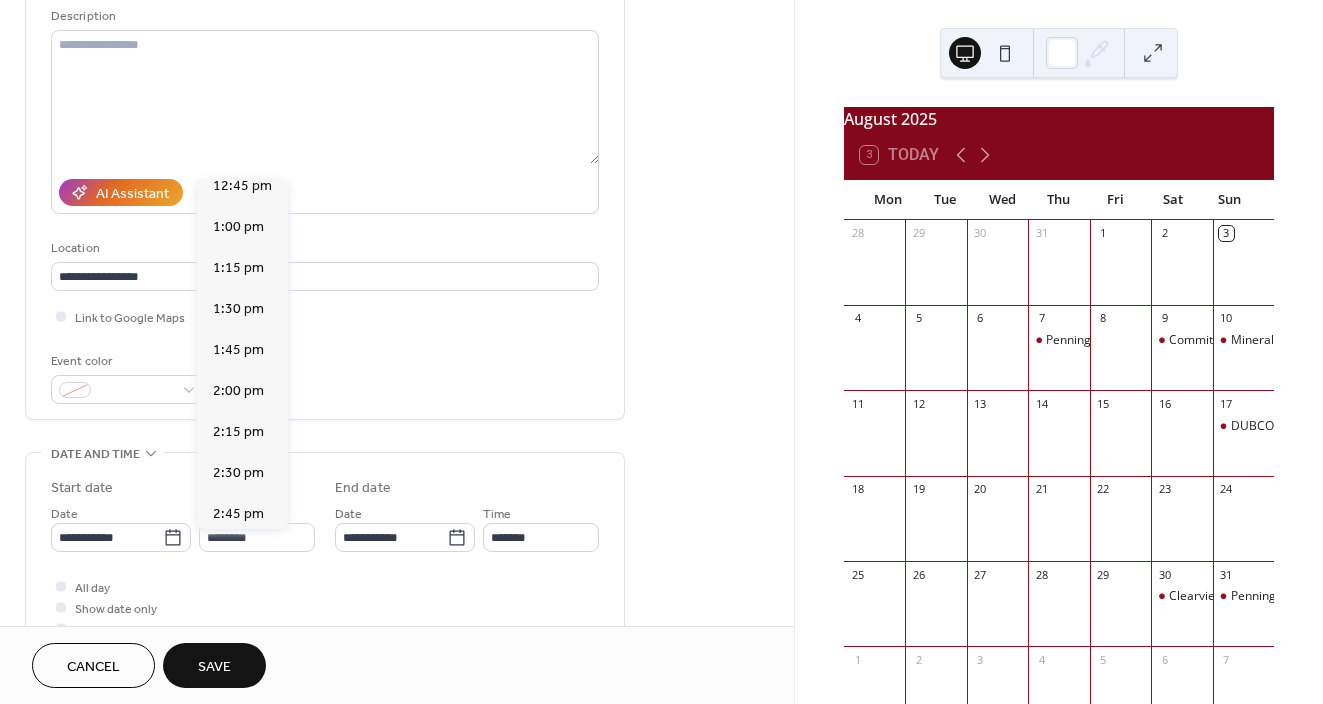 click on "3:00 pm" at bounding box center [238, 554] 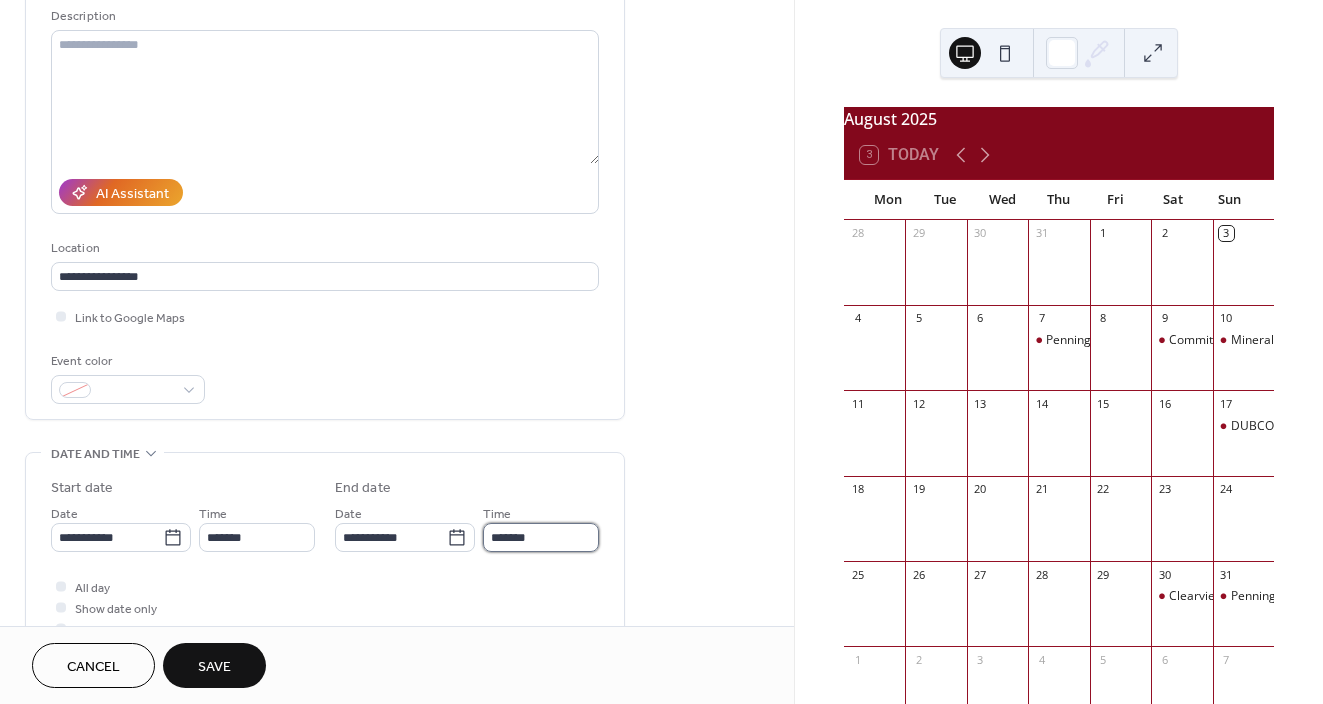 click on "*******" at bounding box center [541, 537] 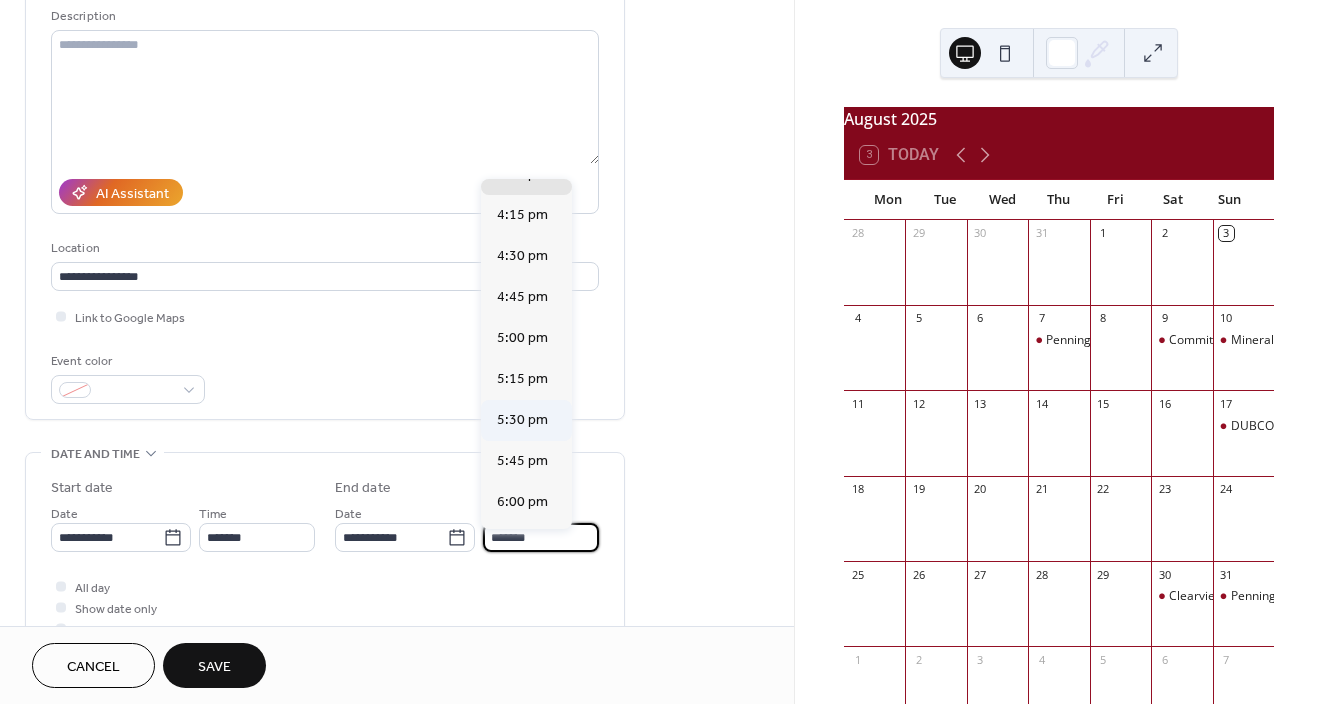 scroll, scrollTop: 153, scrollLeft: 0, axis: vertical 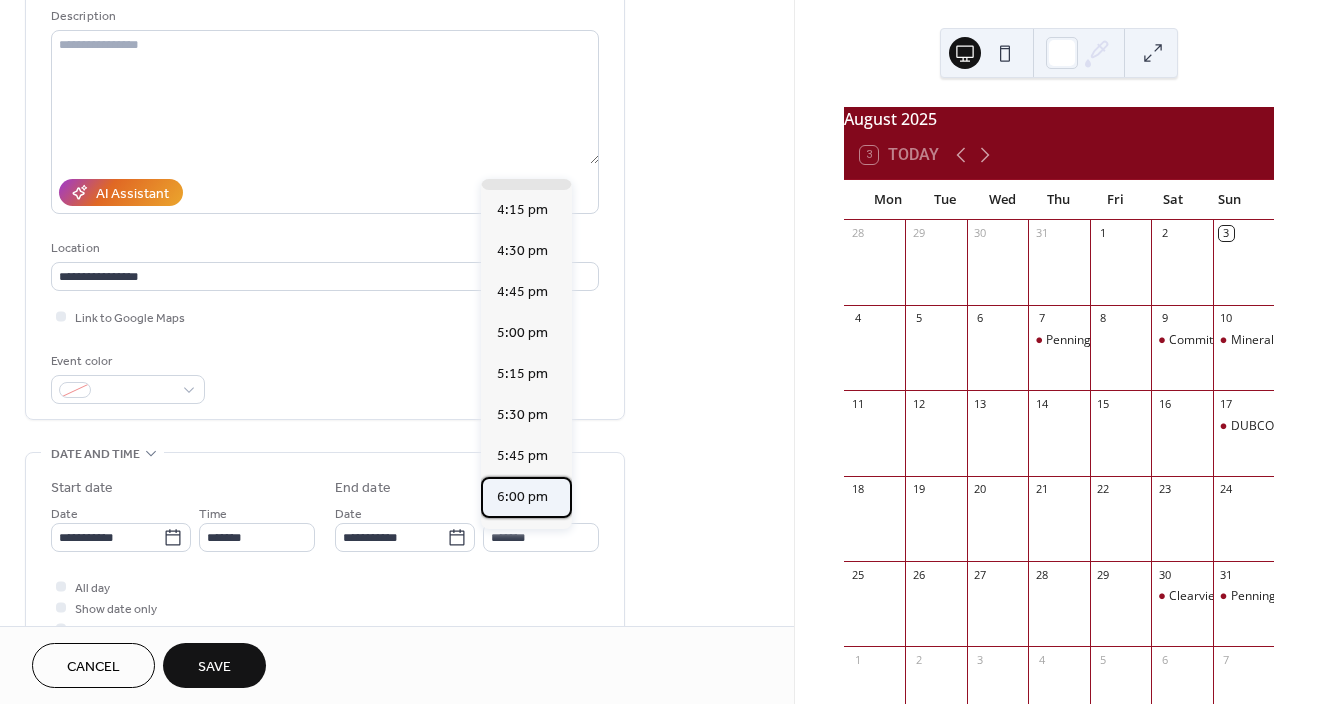 click on "6:00 pm" at bounding box center (522, 496) 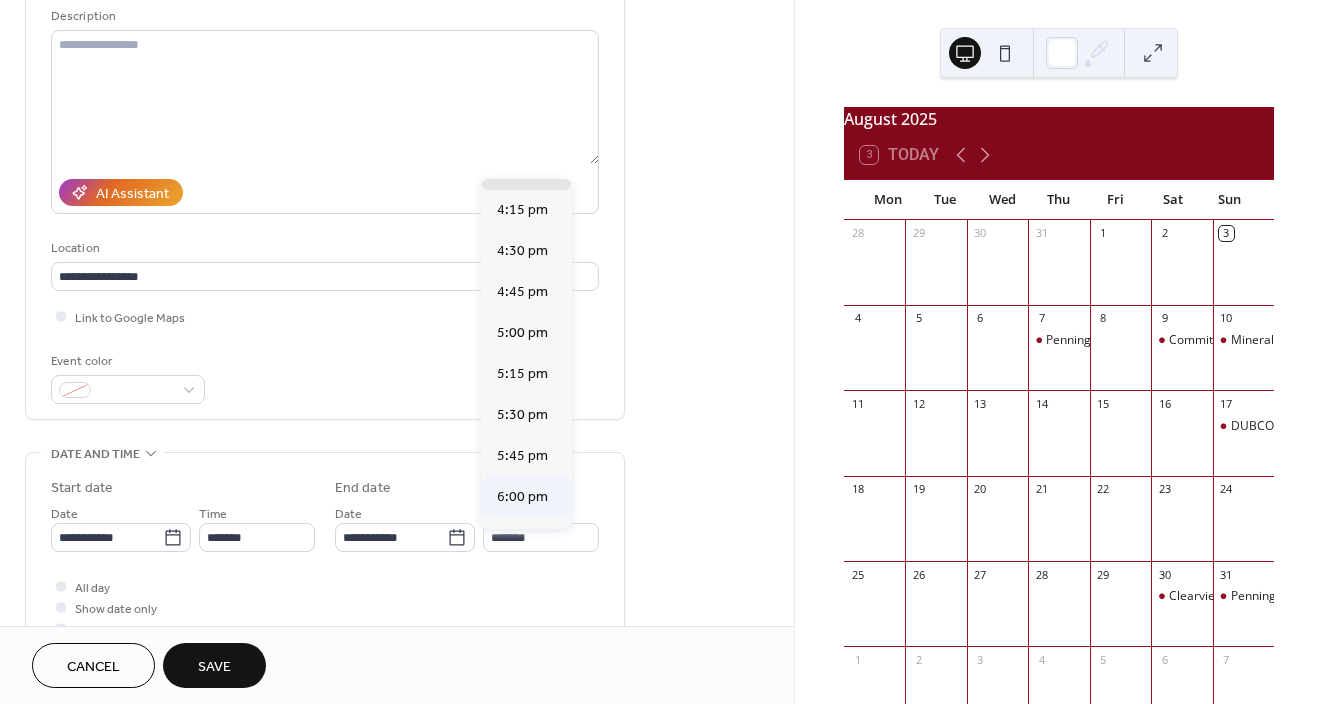 type on "*******" 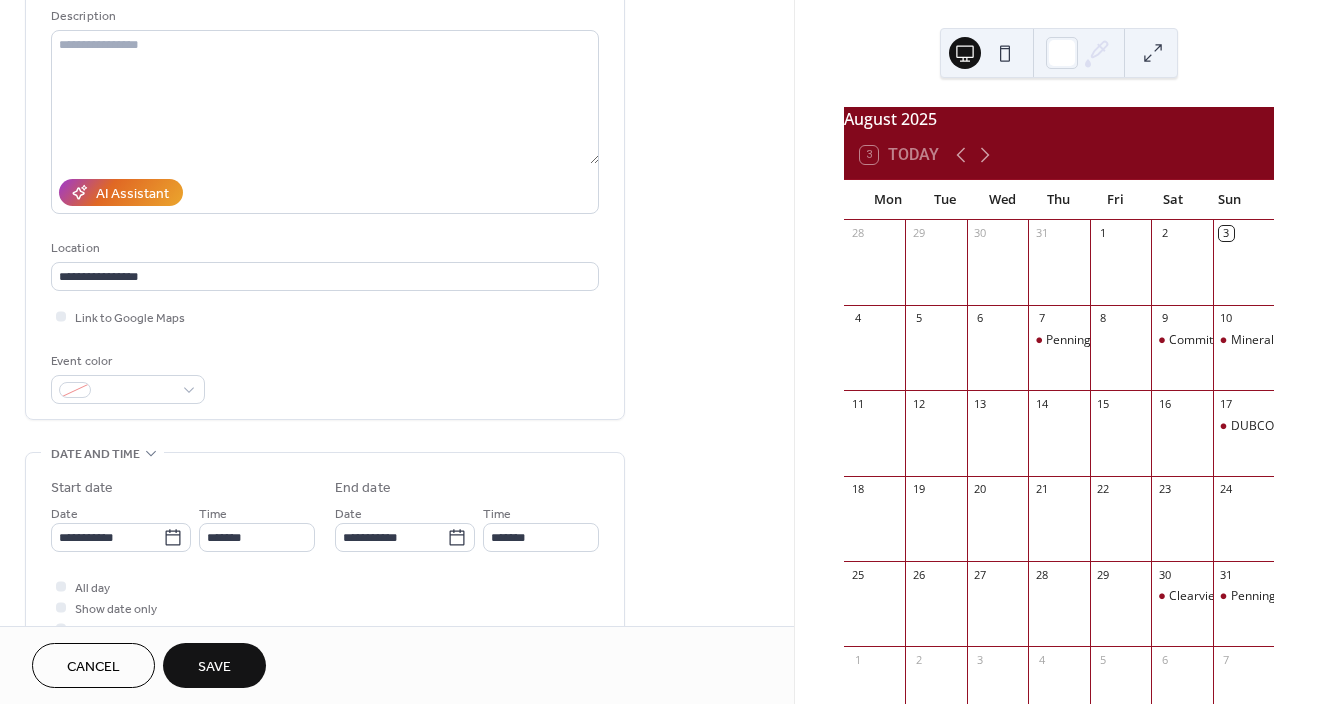 click on "Save" at bounding box center (214, 667) 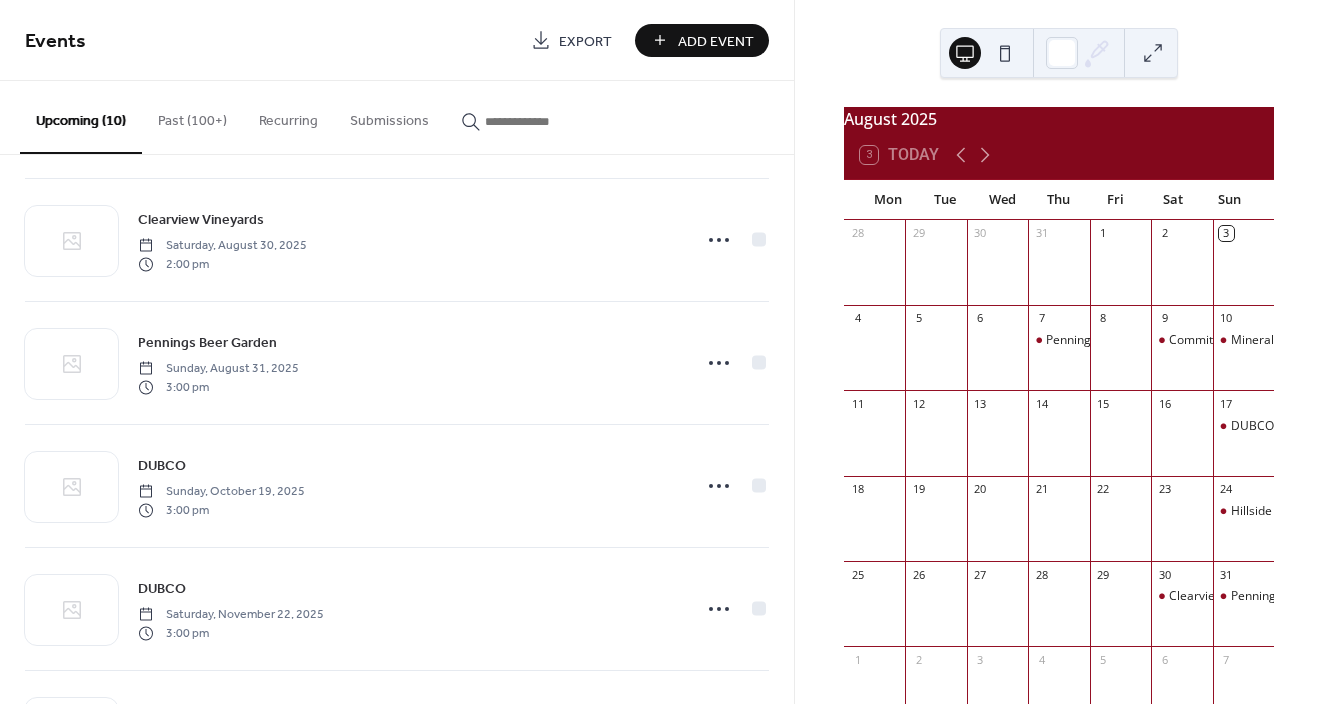 scroll, scrollTop: 624, scrollLeft: 0, axis: vertical 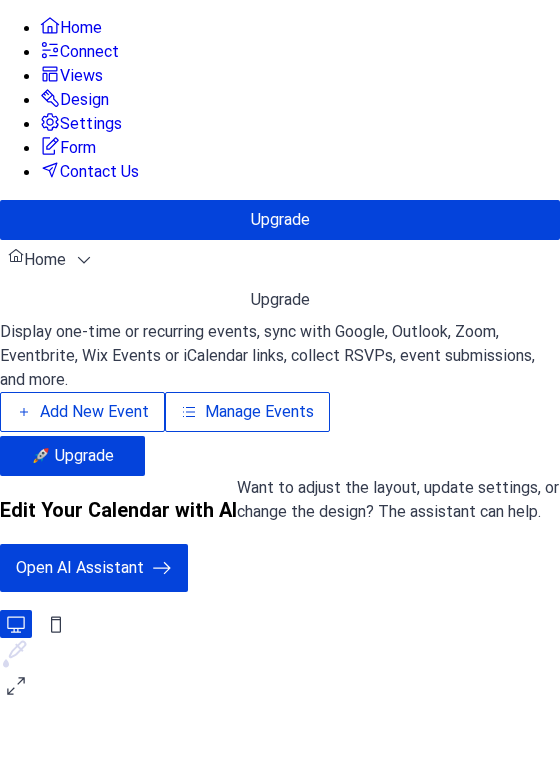 click on "Manage Events" at bounding box center [259, 412] 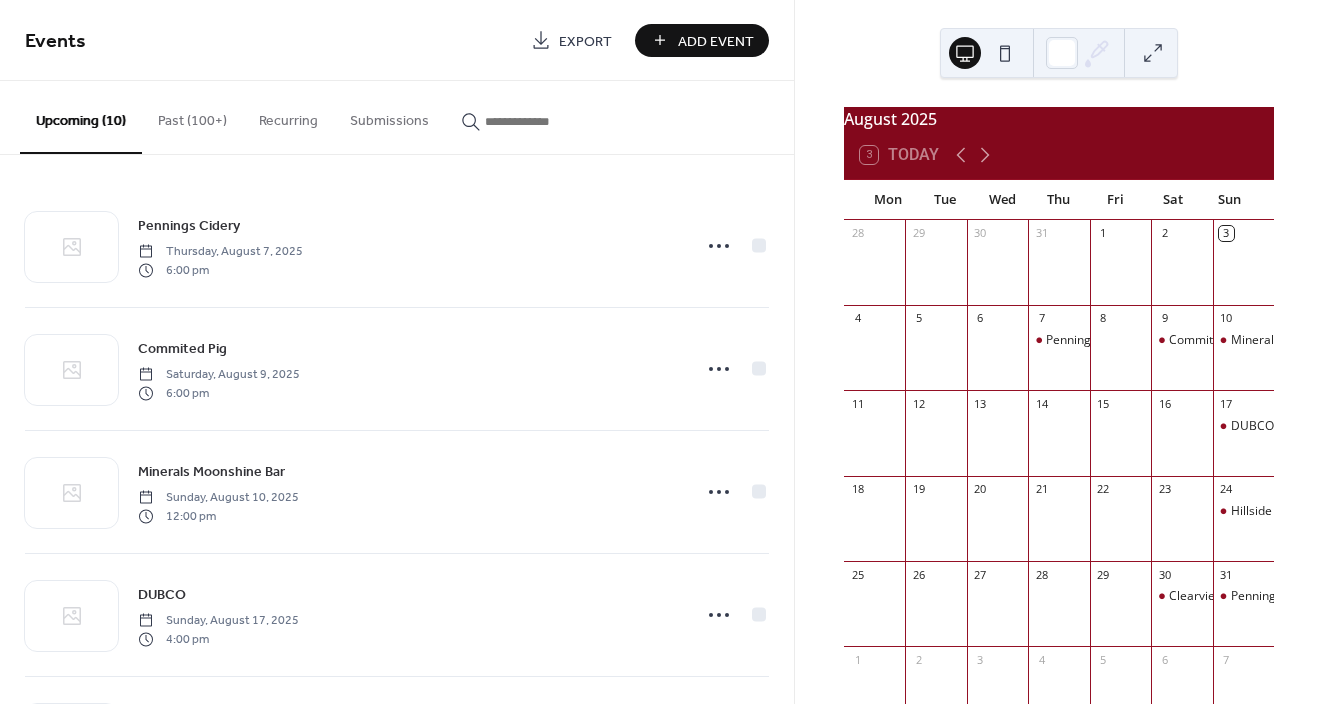 scroll, scrollTop: 0, scrollLeft: 0, axis: both 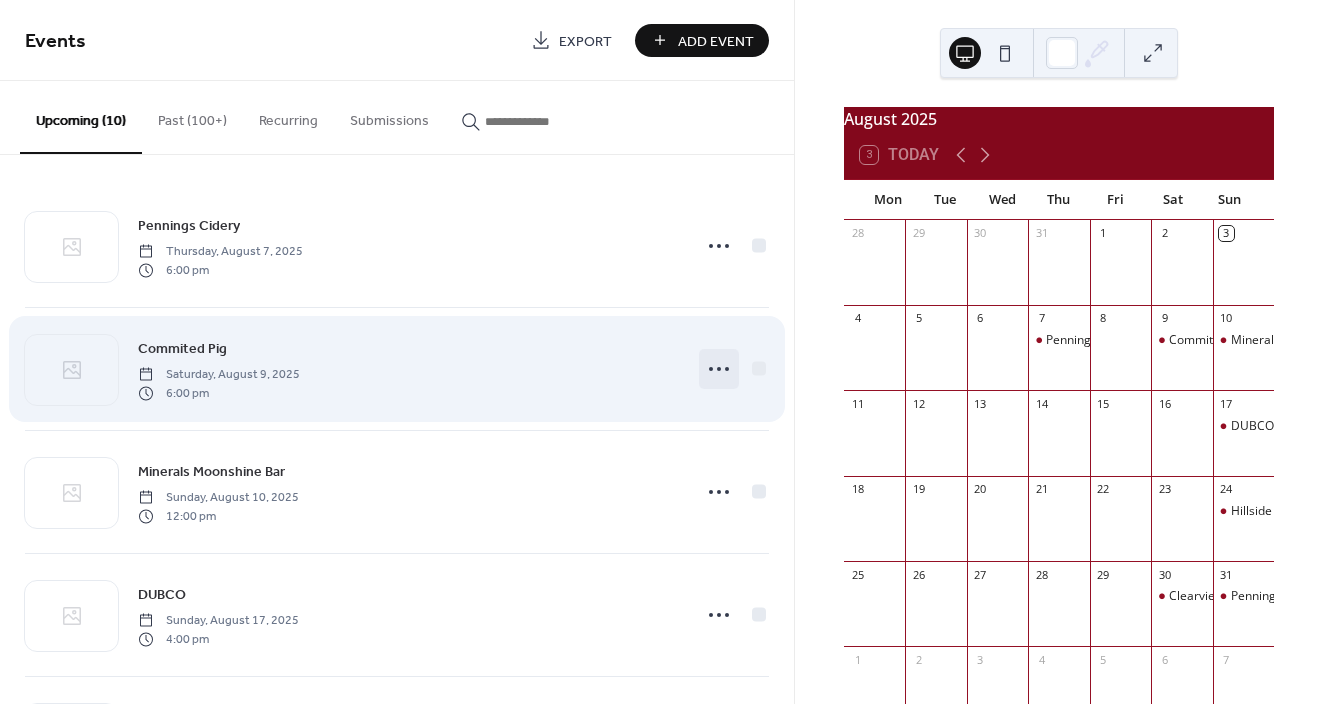 click 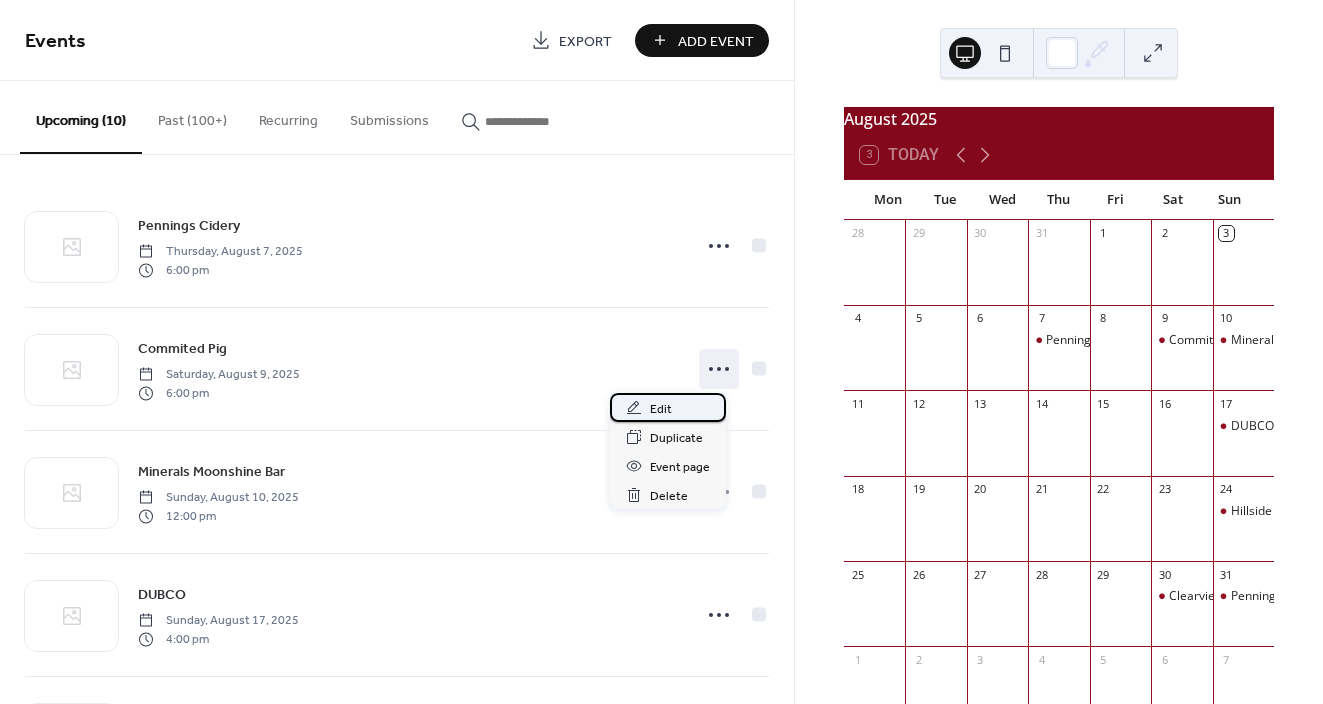 click on "Edit" at bounding box center (668, 407) 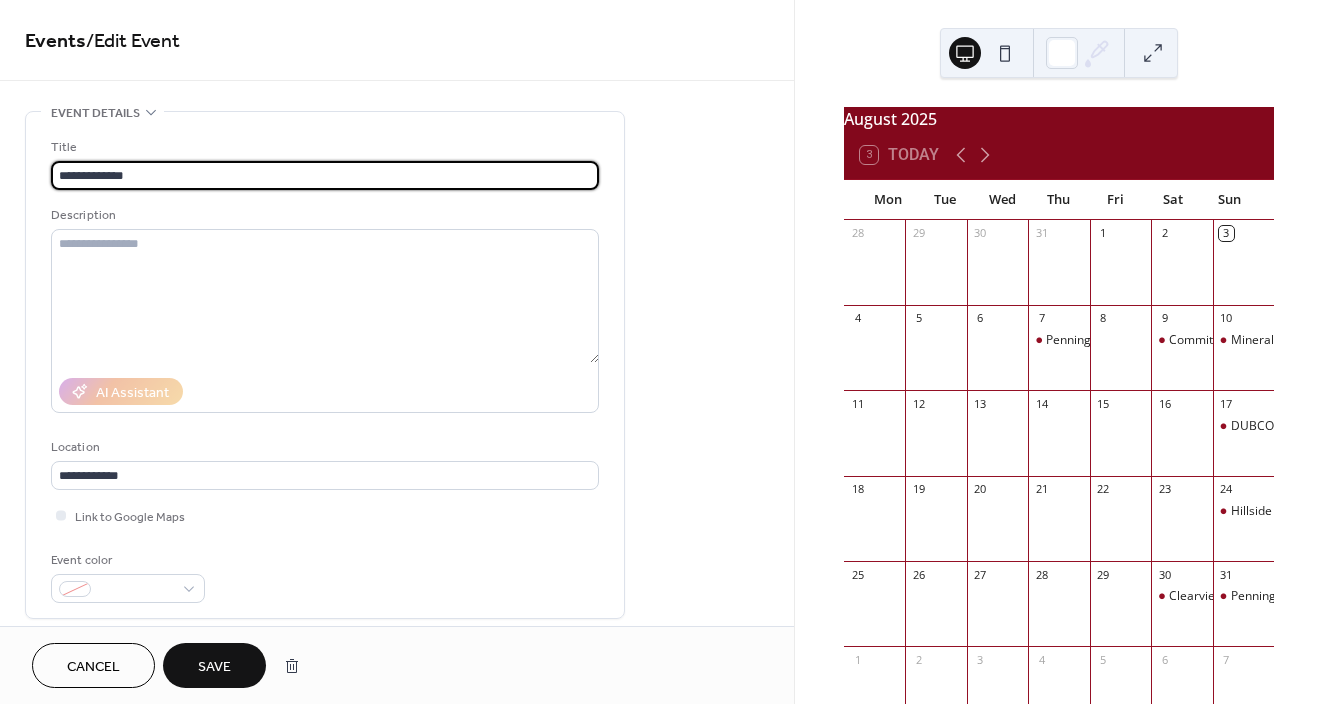 type on "**********" 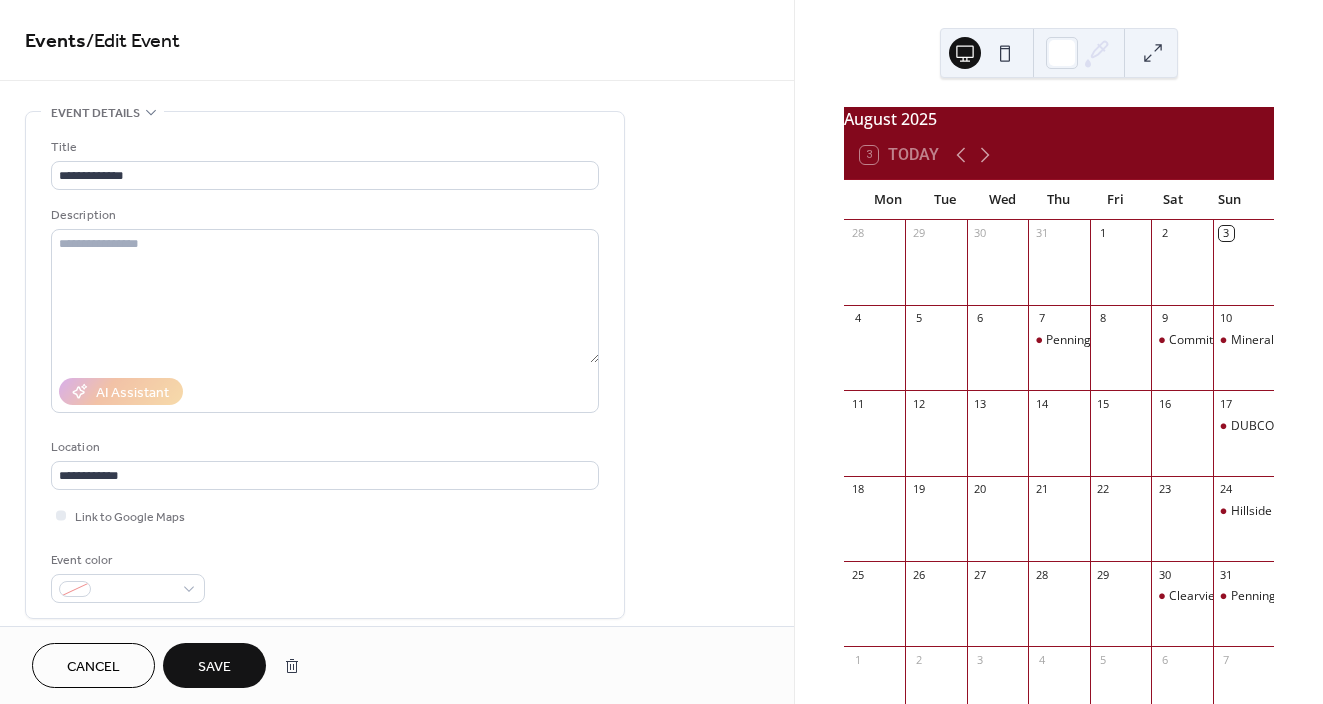 click on "Save" at bounding box center [214, 667] 